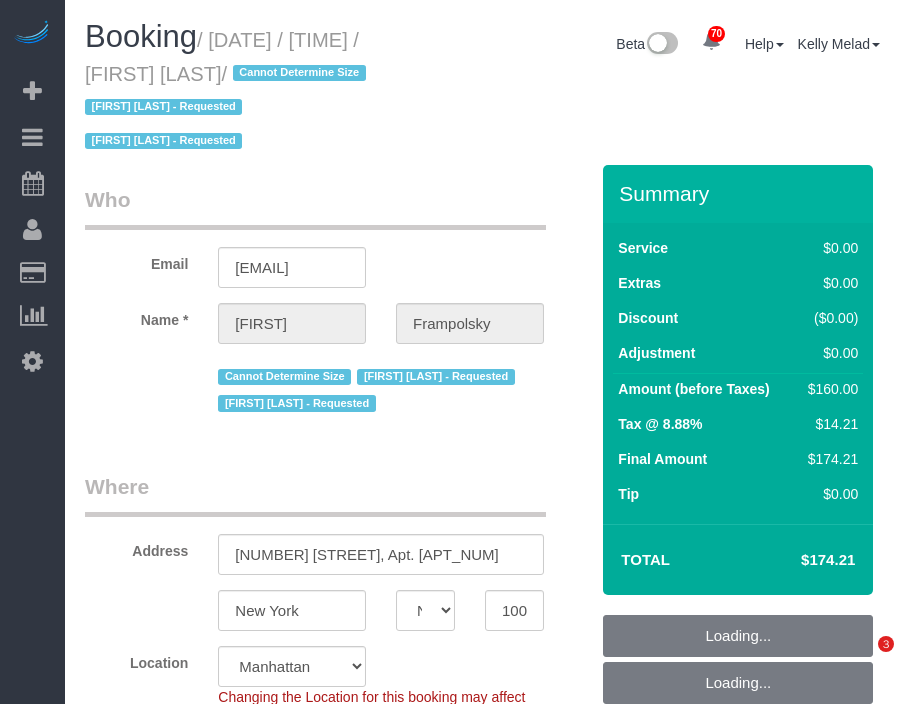 select on "NY" 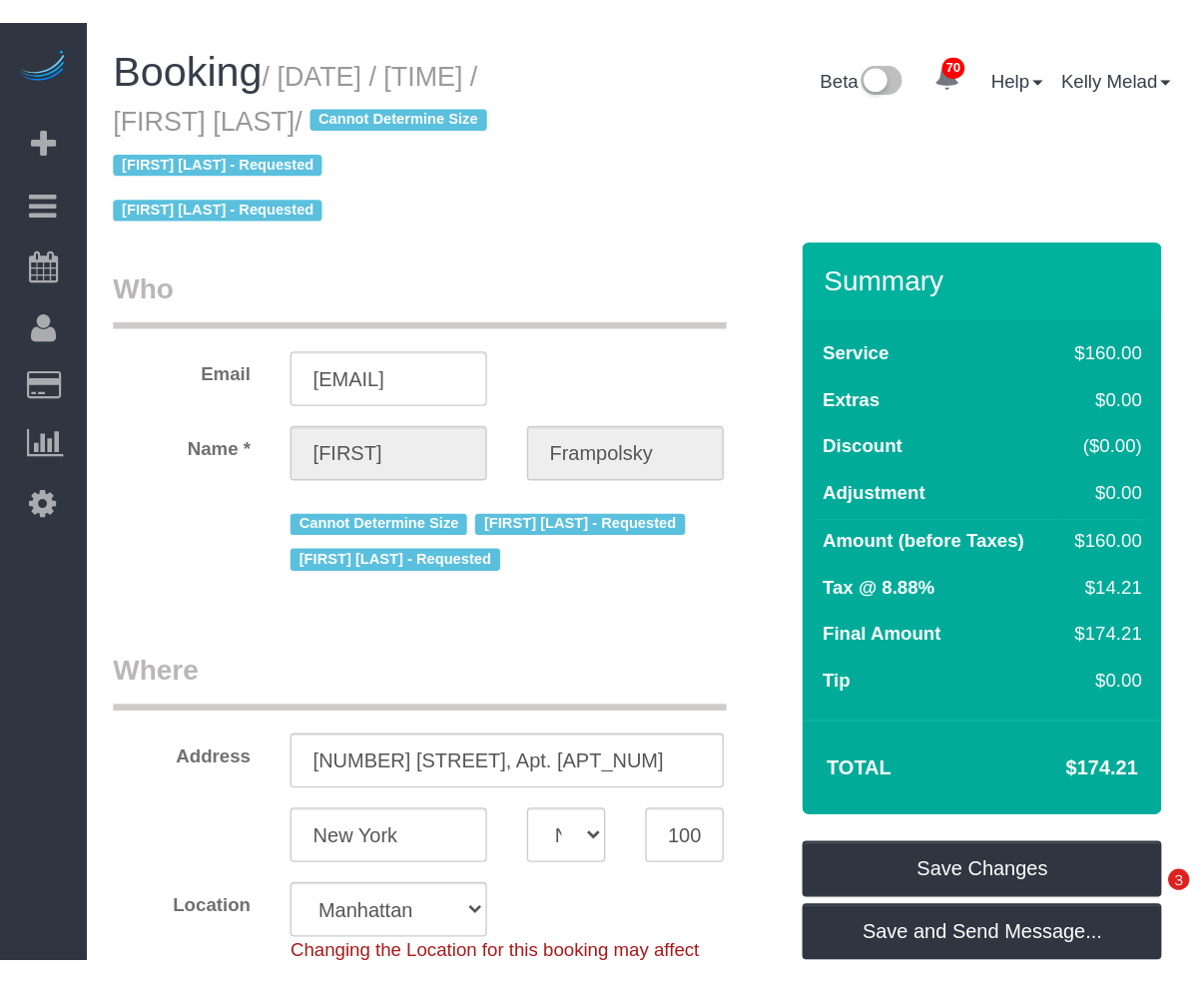 scroll, scrollTop: 0, scrollLeft: 0, axis: both 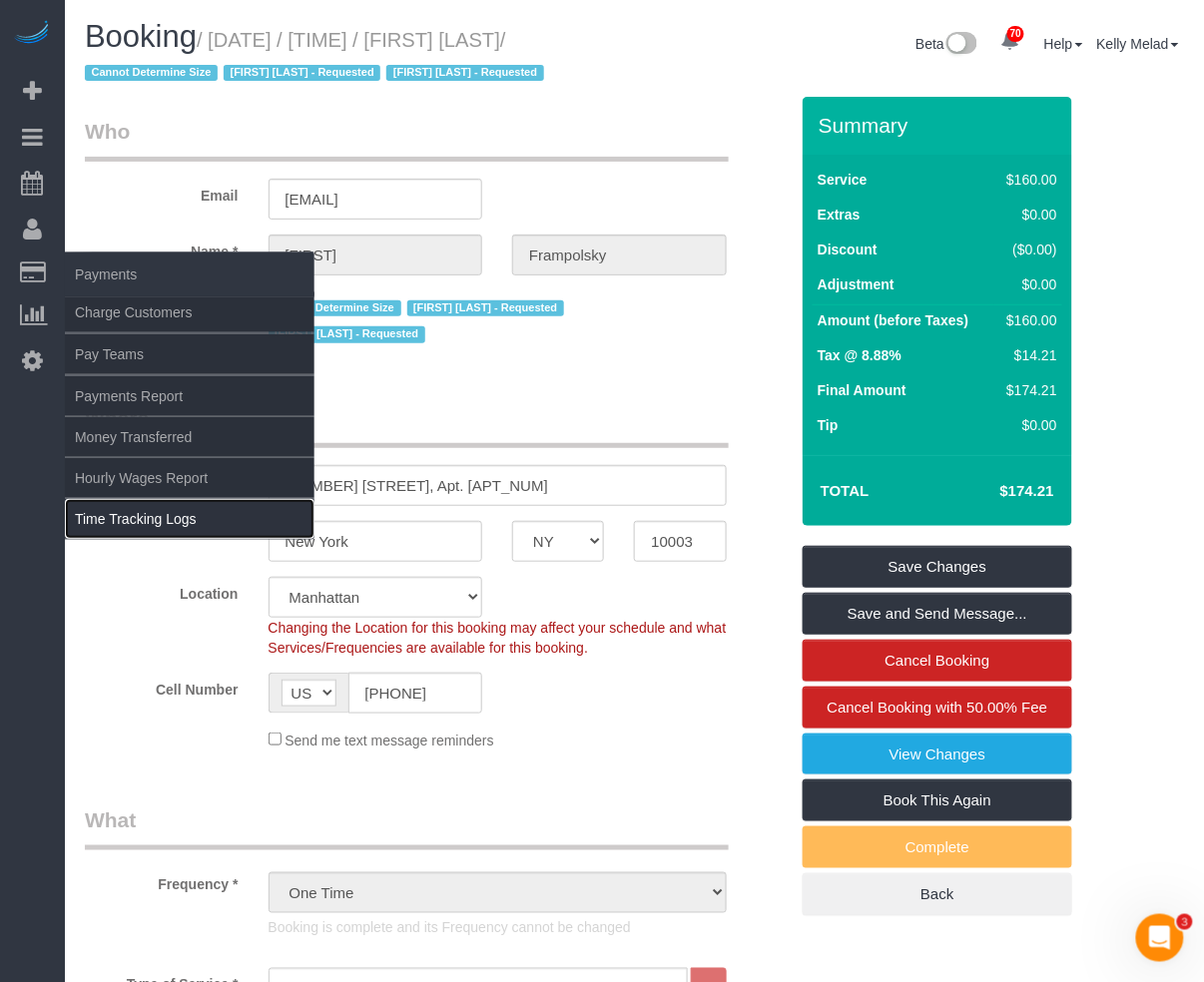 click on "Time Tracking Logs" at bounding box center [190, 519] 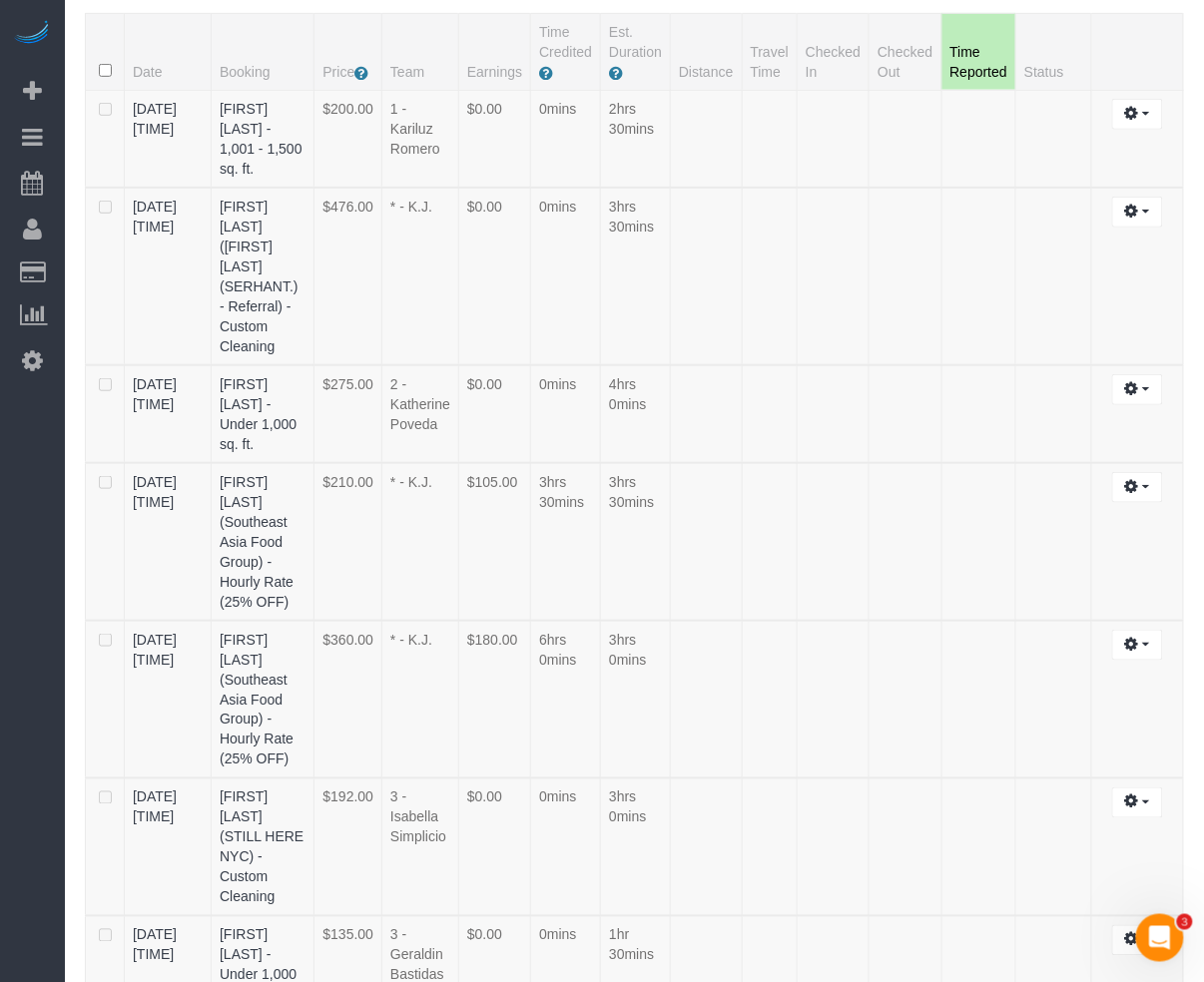 scroll, scrollTop: 0, scrollLeft: 0, axis: both 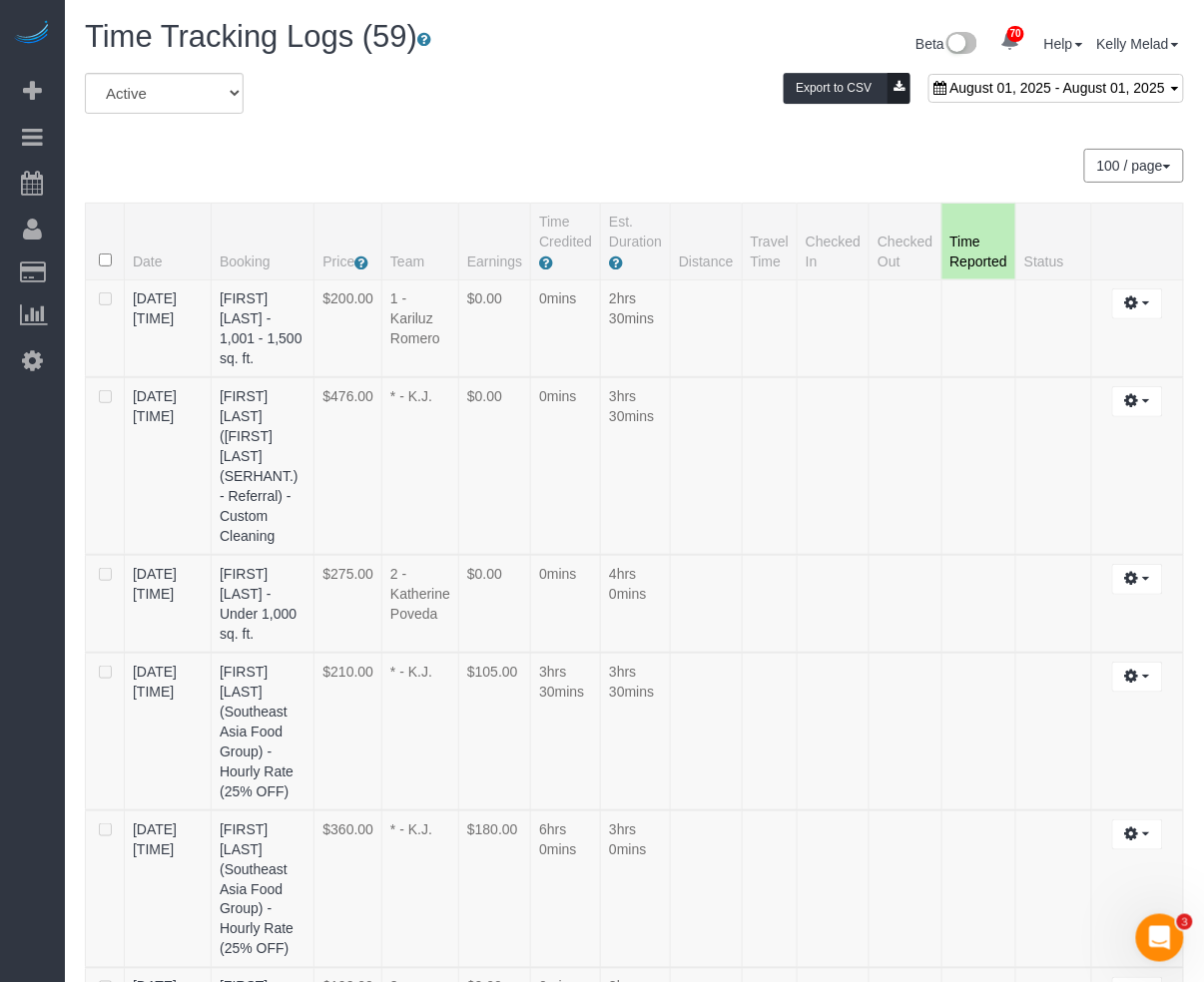 click on "All Active Archived
August 01, 2025 - August 01, 2025
Export to CSV" at bounding box center [634, 101] 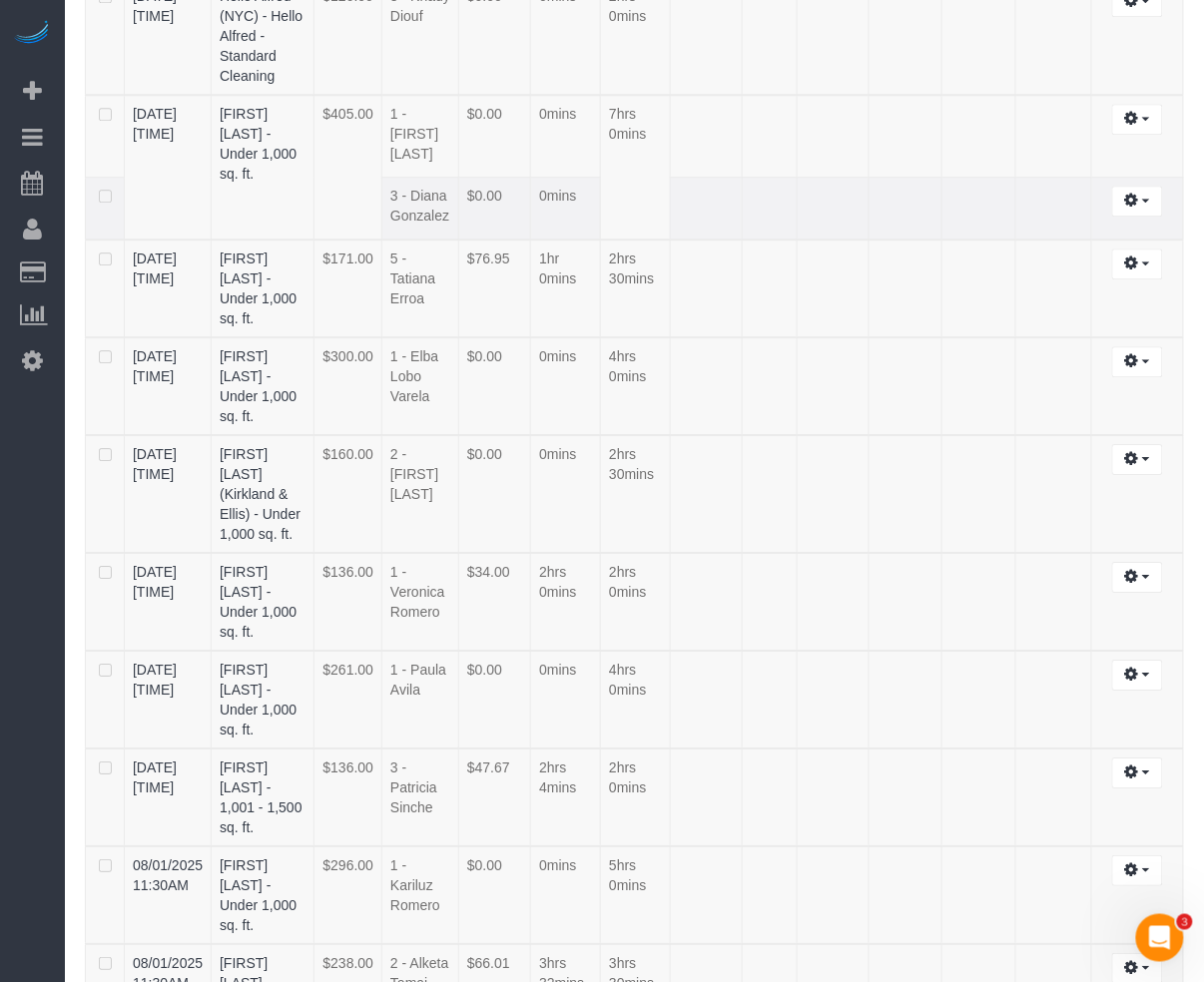 scroll, scrollTop: 5574, scrollLeft: 0, axis: vertical 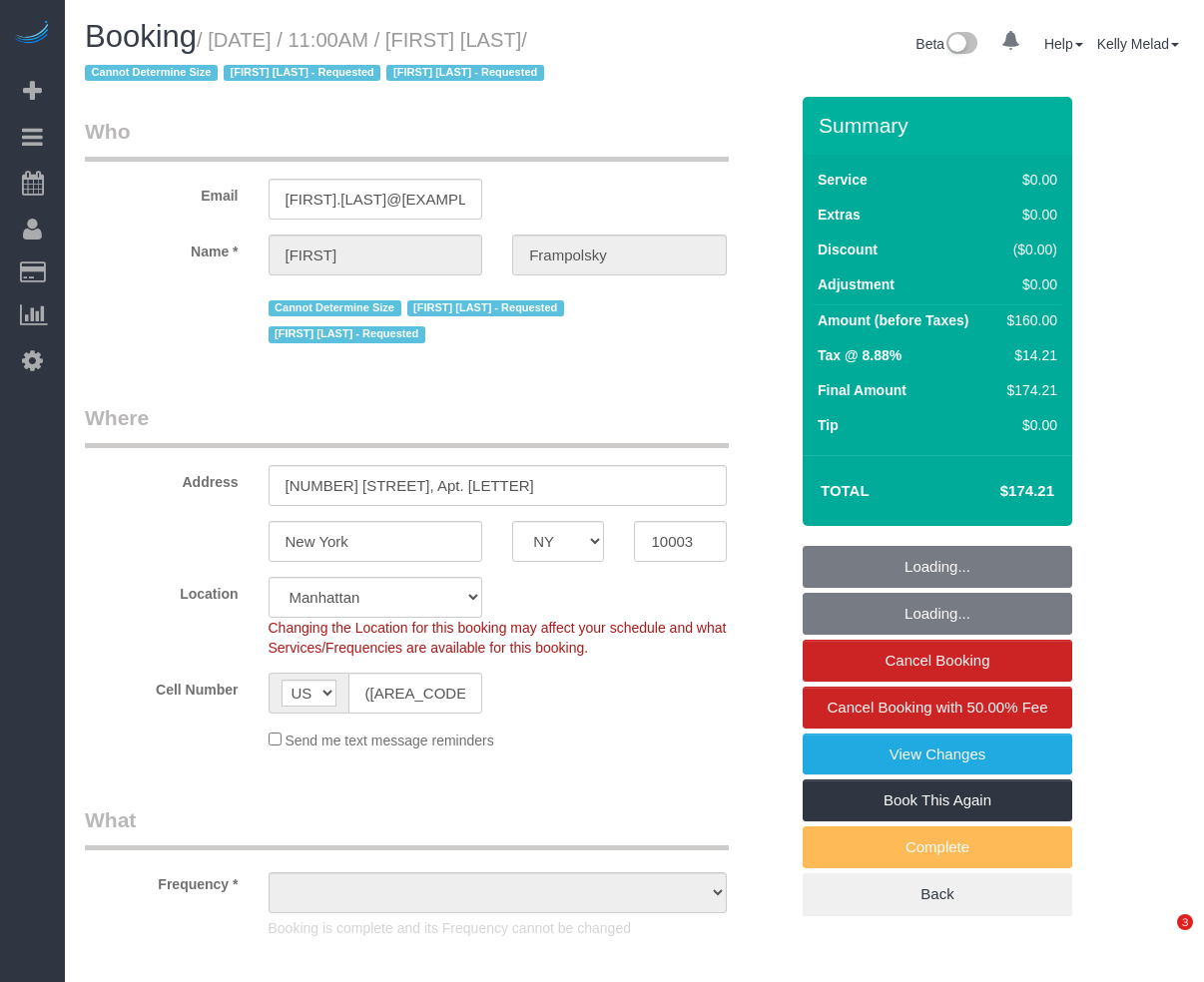 select on "NY" 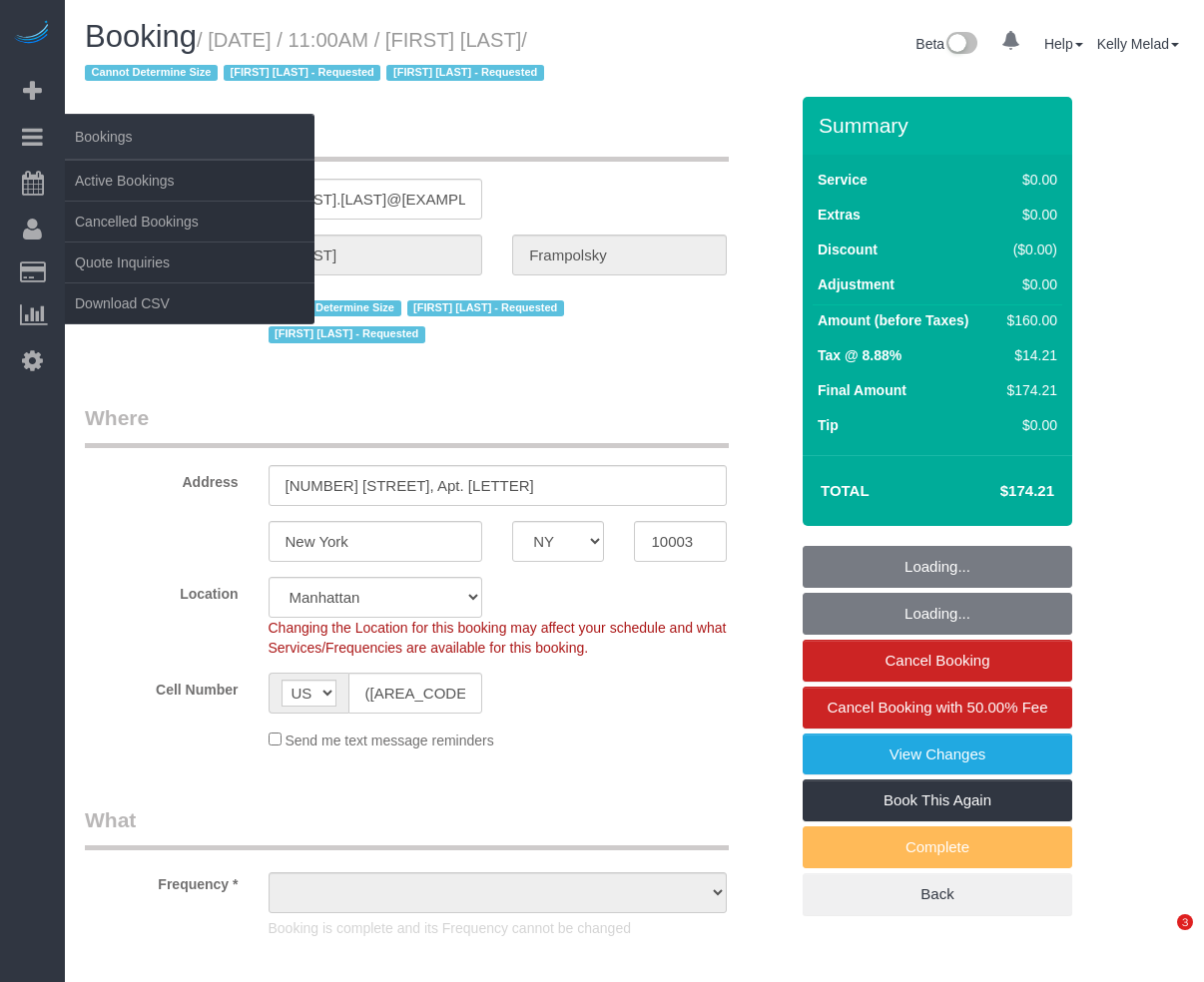 scroll, scrollTop: 0, scrollLeft: 0, axis: both 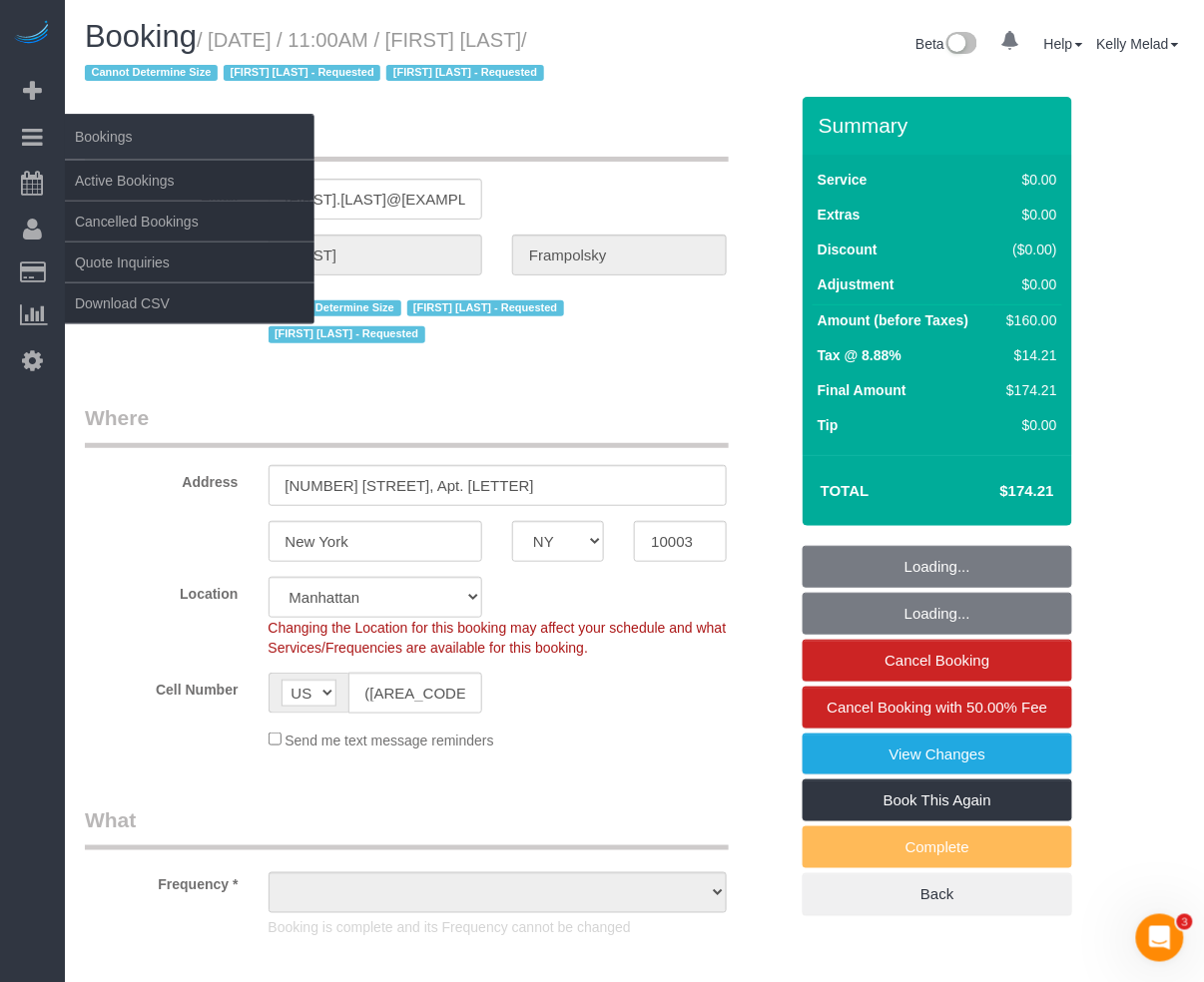 select on "string:stripe-pm_1QjVlC4VGloSiKo7wAOhglht" 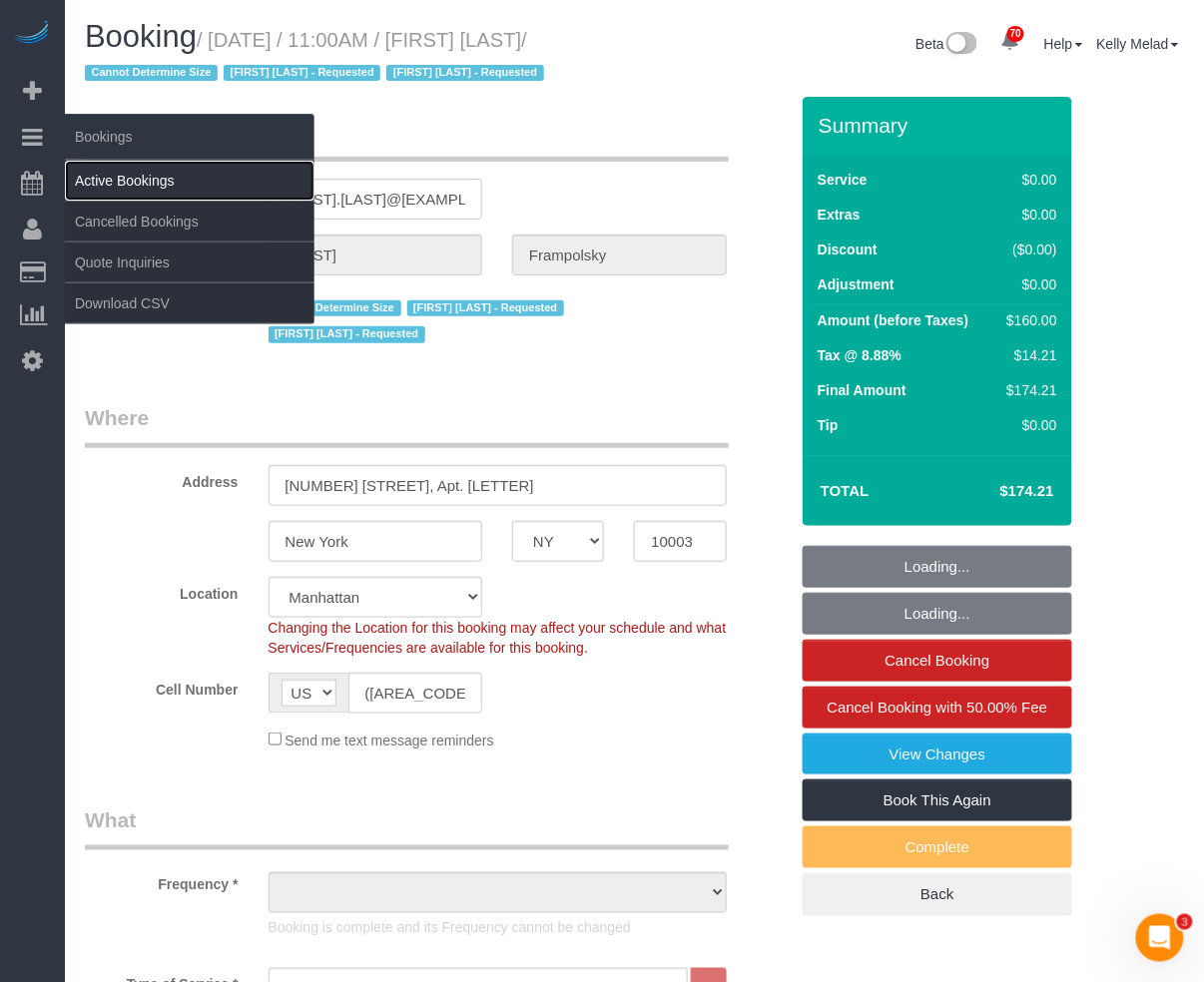 drag, startPoint x: 102, startPoint y: 174, endPoint x: 405, endPoint y: 2, distance: 348.41498 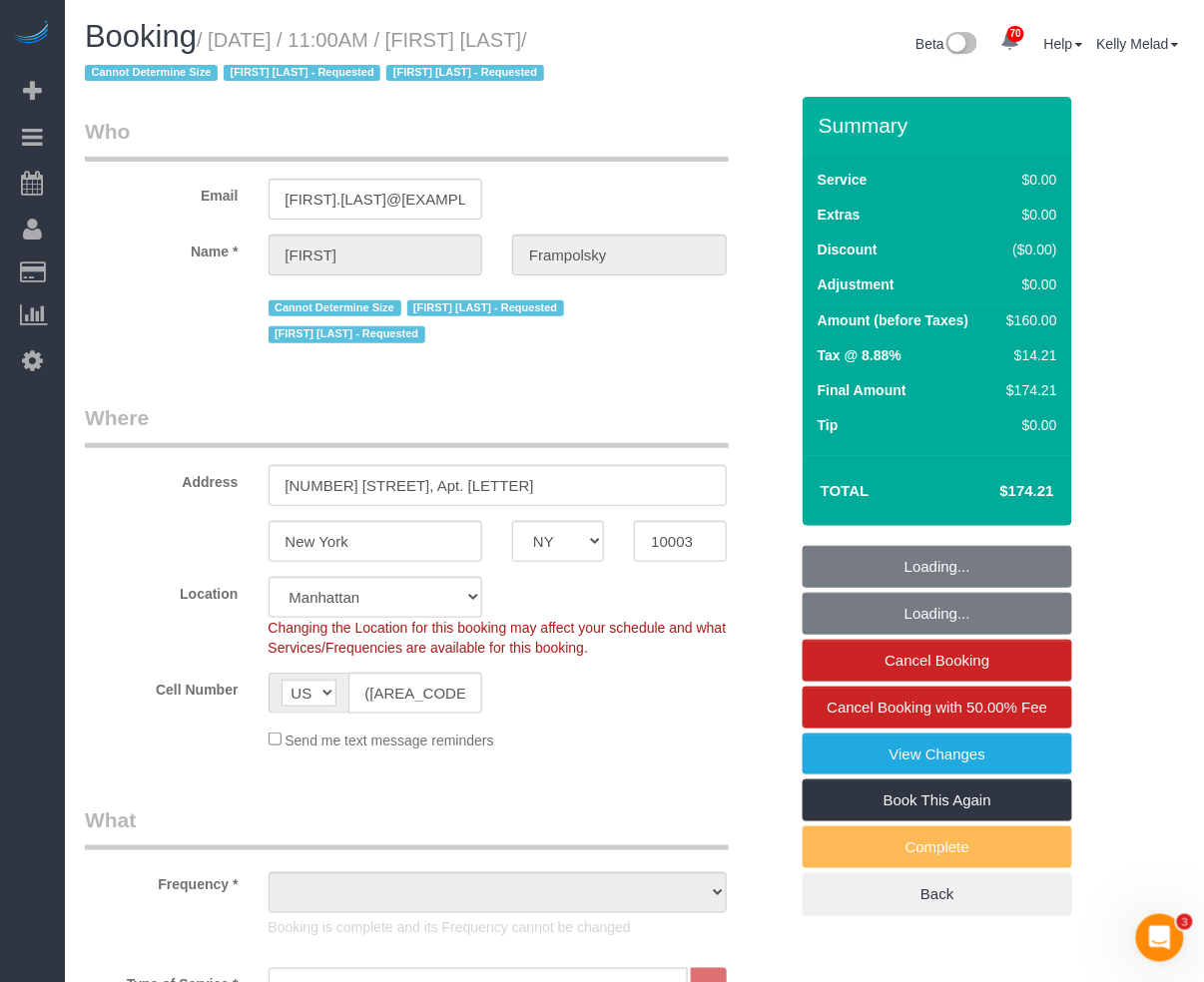 click on "Active Bookings" at bounding box center [190, 181] 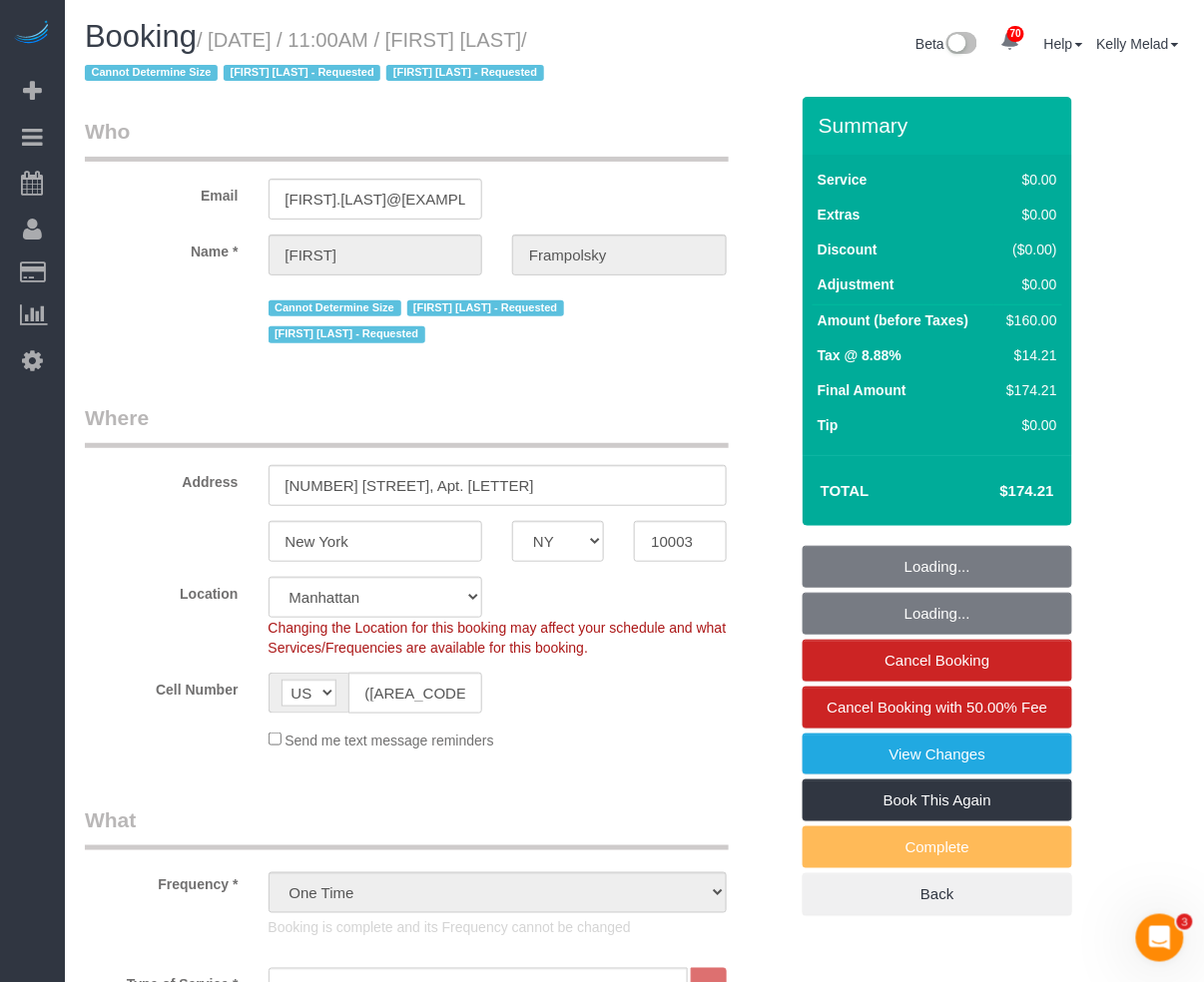 select on "spot1" 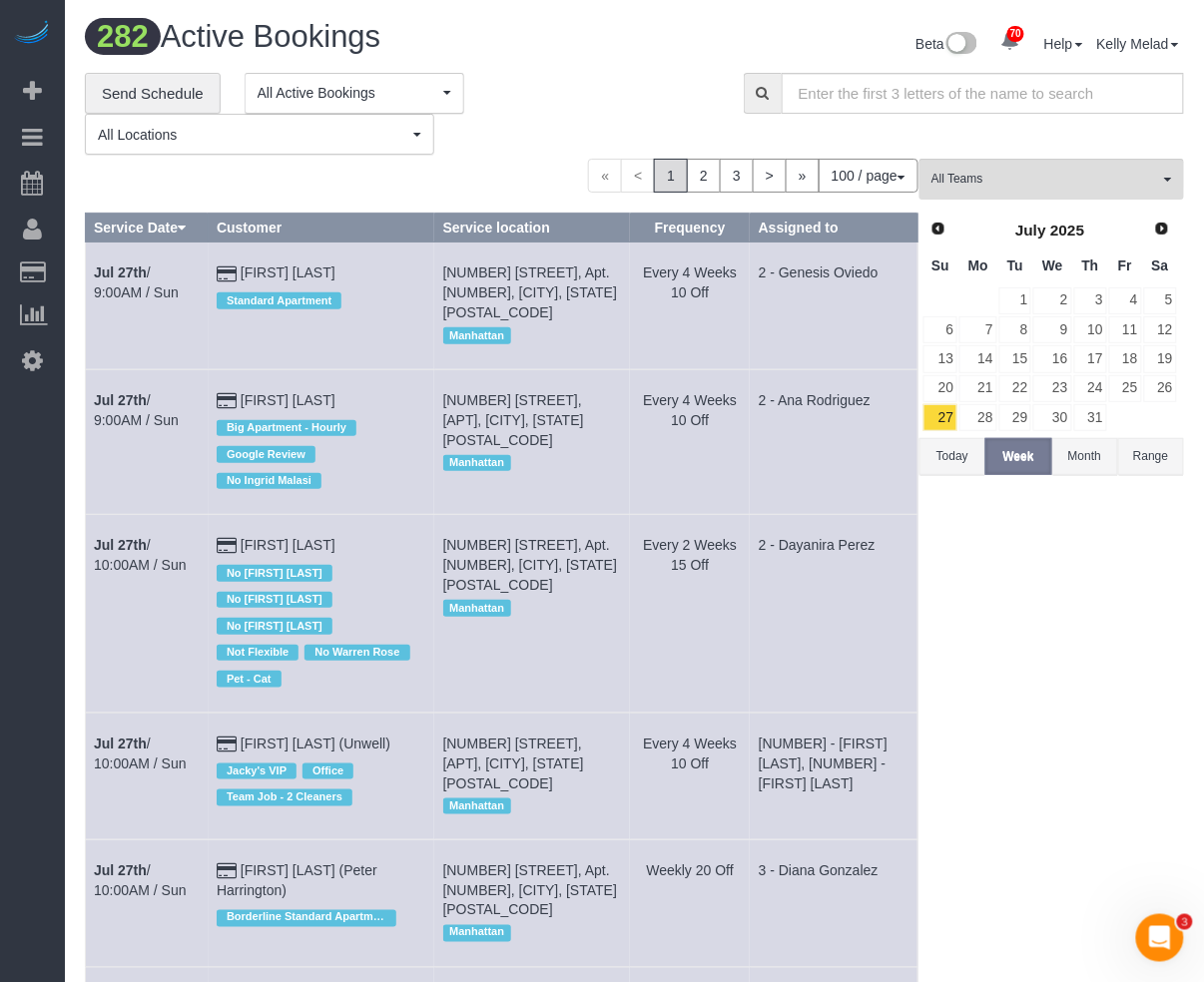 click on "Today" at bounding box center (952, 456) 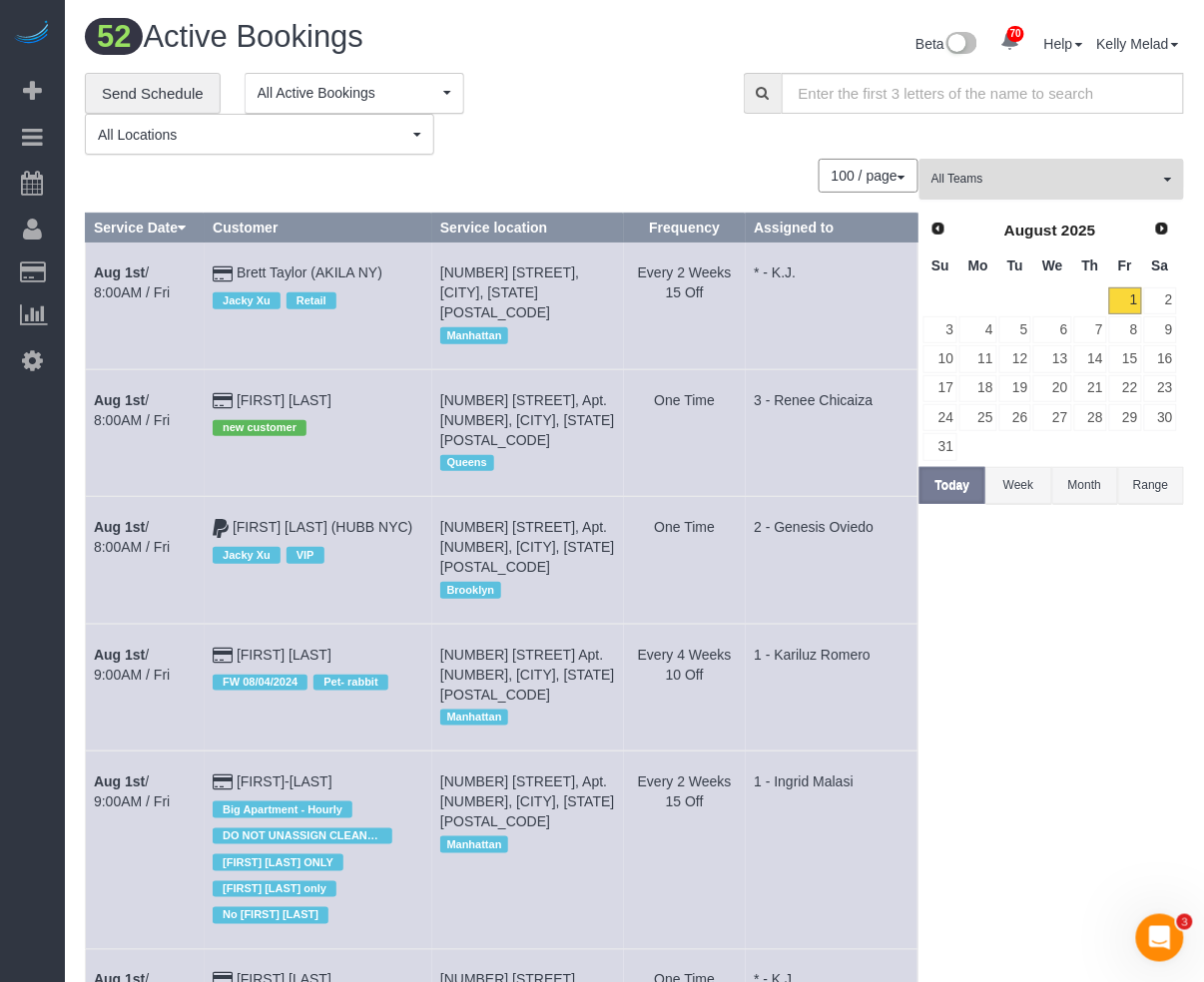 click on "All Teams" at bounding box center [1045, 179] 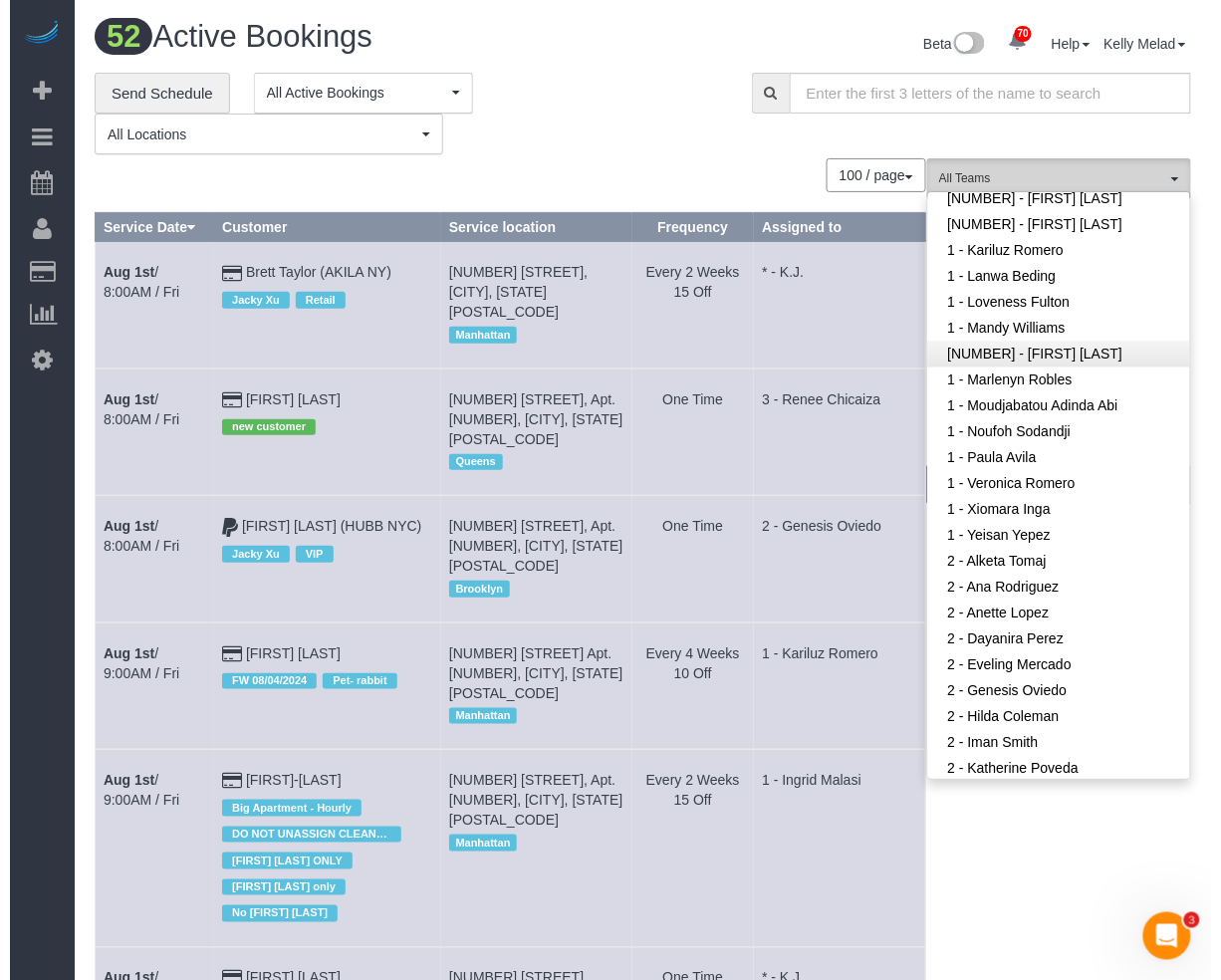 scroll, scrollTop: 1195, scrollLeft: 0, axis: vertical 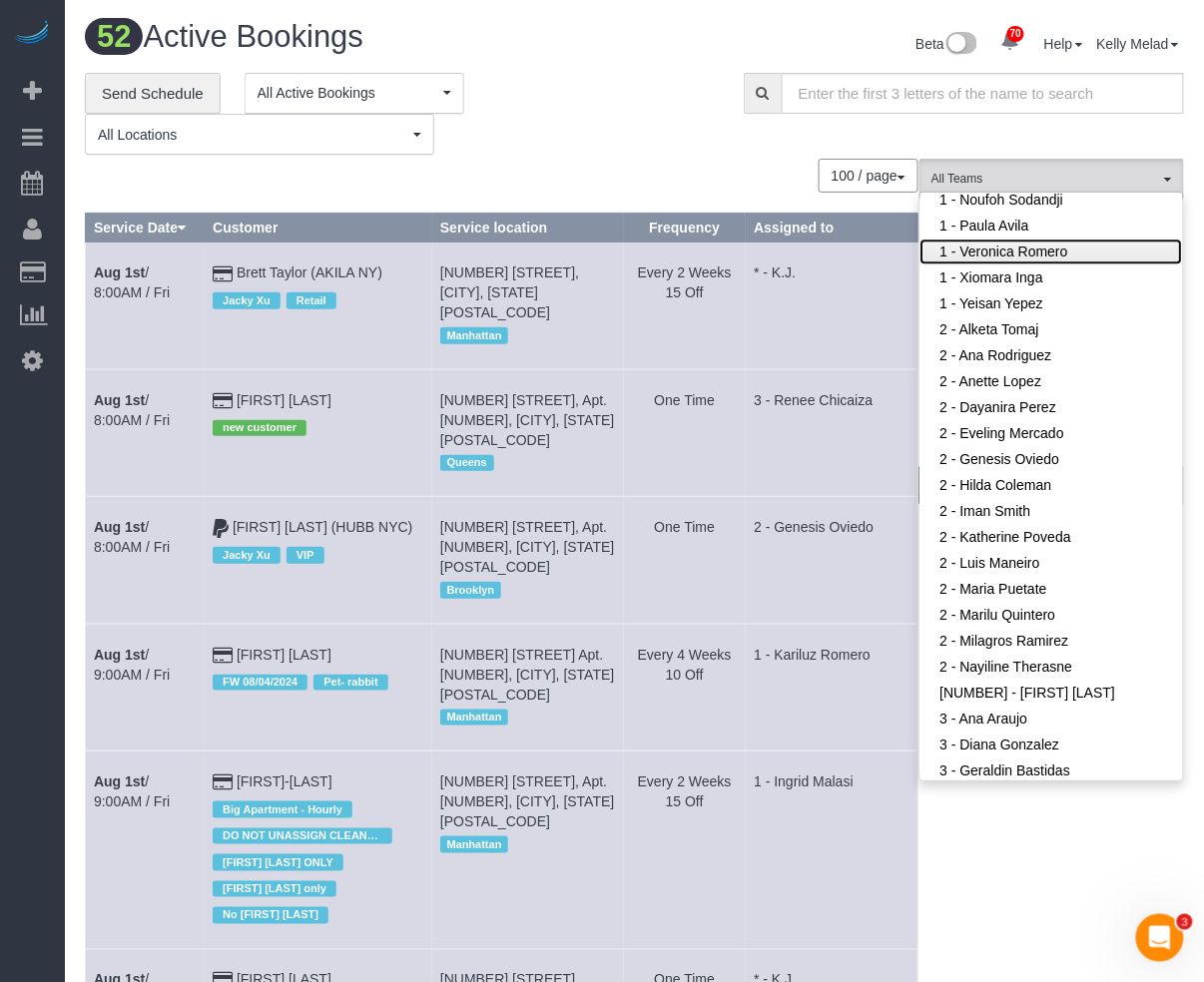 click on "1 - Veronica Romero" at bounding box center [1051, 251] 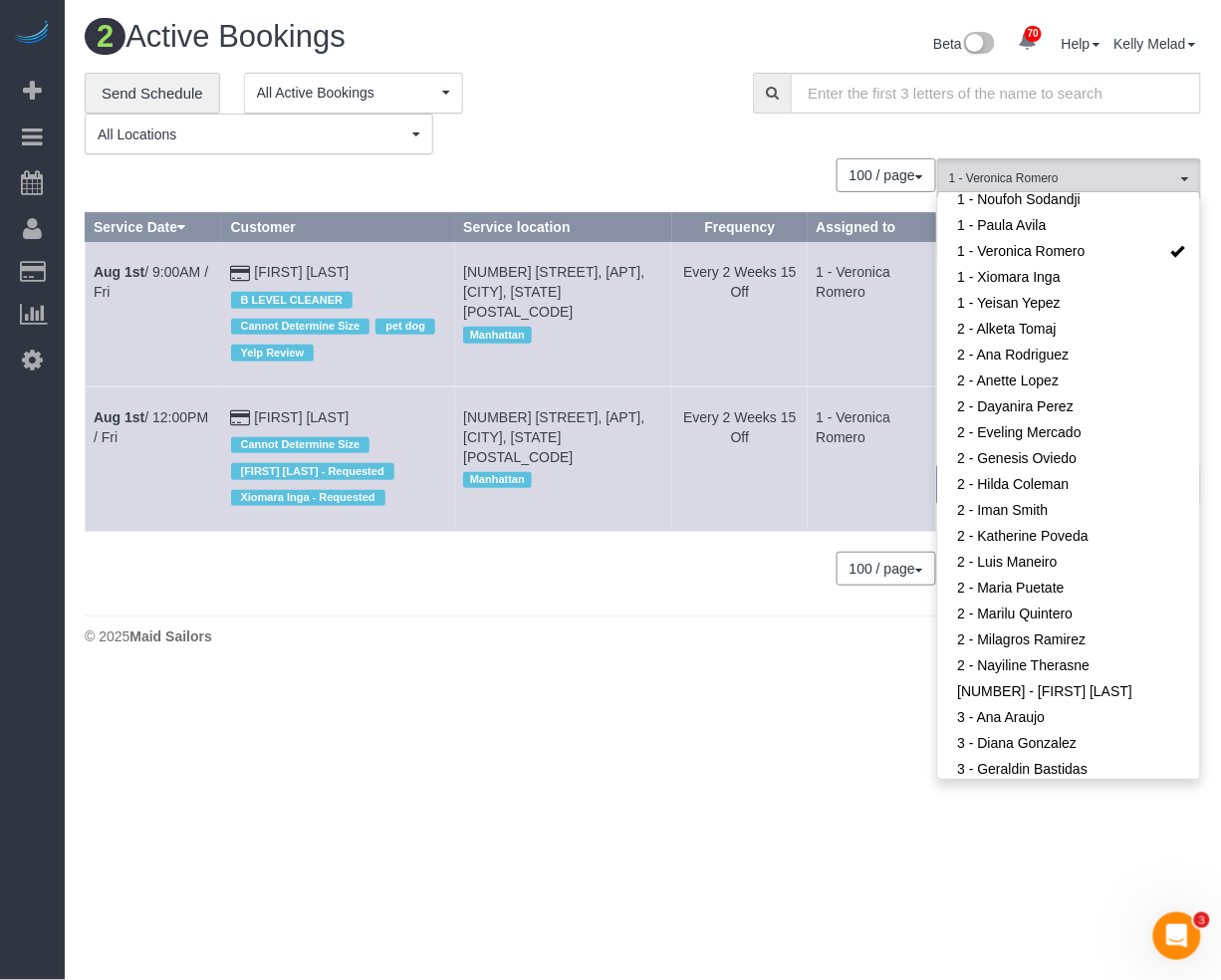 click on "100 / page
10 / page
20 / page
30 / page
40 / page
50 / page
100 / page" at bounding box center (510, 569) 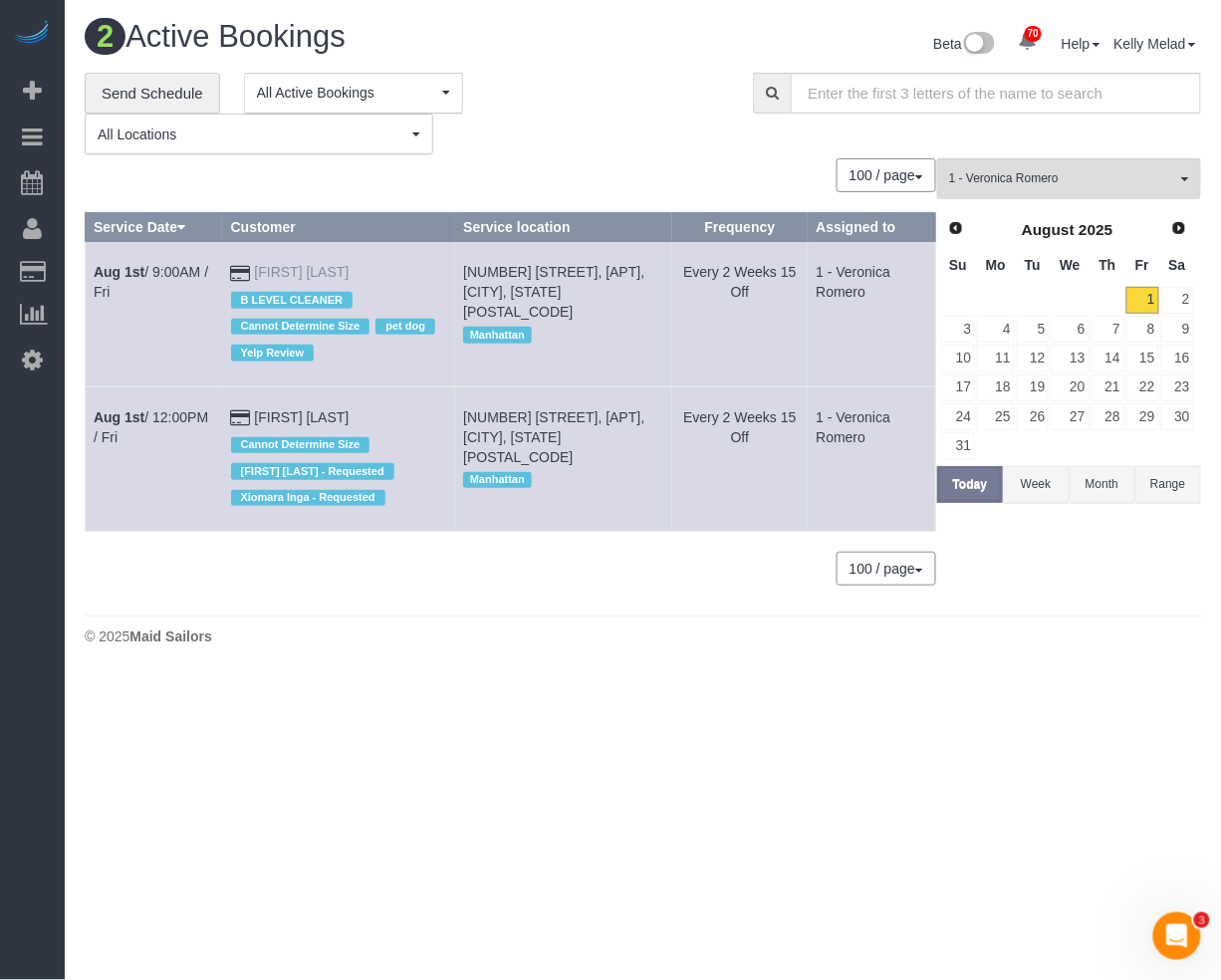 drag, startPoint x: 85, startPoint y: 263, endPoint x: 344, endPoint y: 273, distance: 259.19298 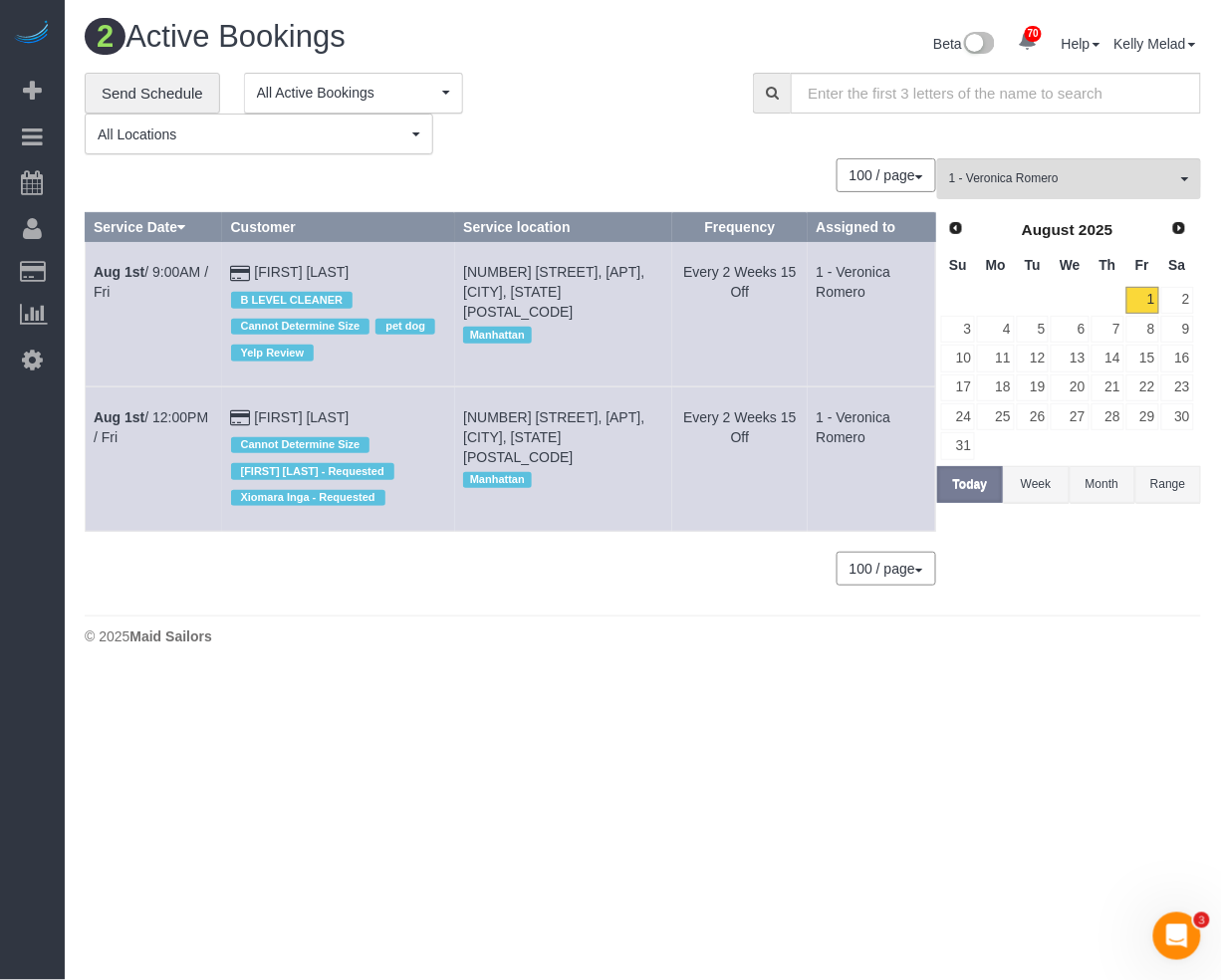 copy on "[DATE]
/ 9:00AM / Fri
[FIRST] [LAST]" 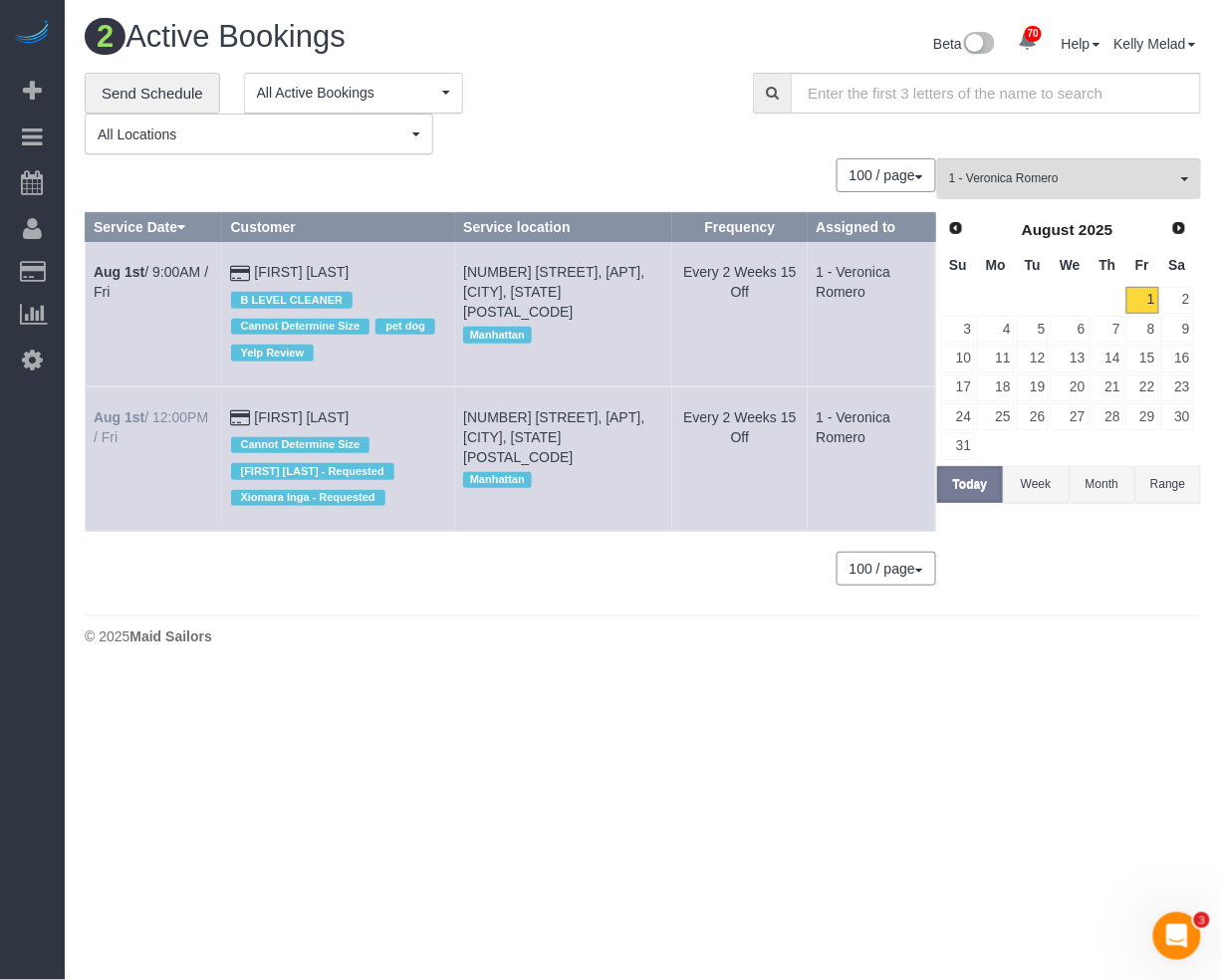 drag, startPoint x: 360, startPoint y: 416, endPoint x: 97, endPoint y: 416, distance: 263 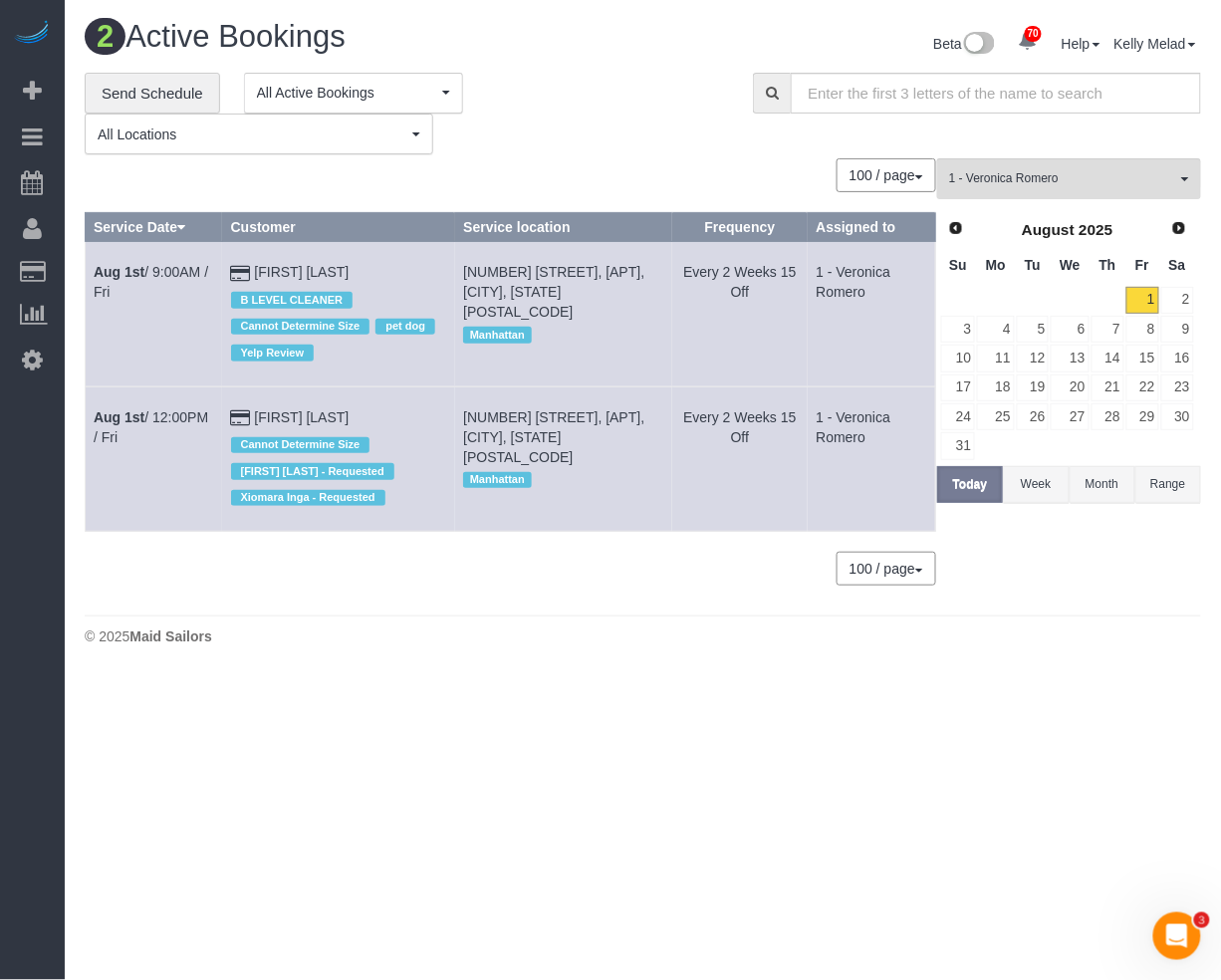 click on "70
Beta
Your Notifications
You have 0 alerts
×
You have 2  to charge for [DATE]
×
You have 5  to charge for [DATE]
×
You have 3  to charge for [DATE]
×" at bounding box center [610, 490] 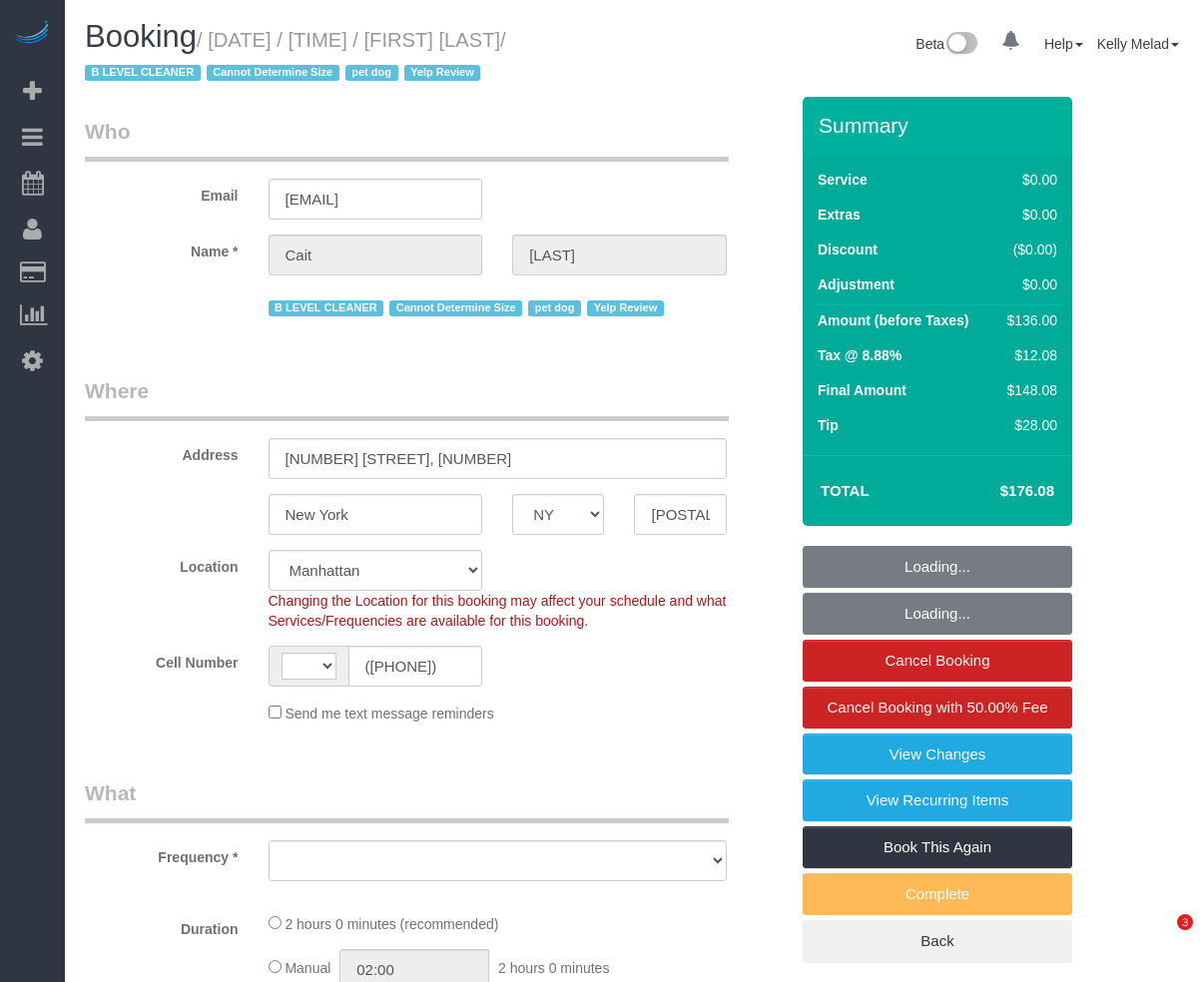 select on "NY" 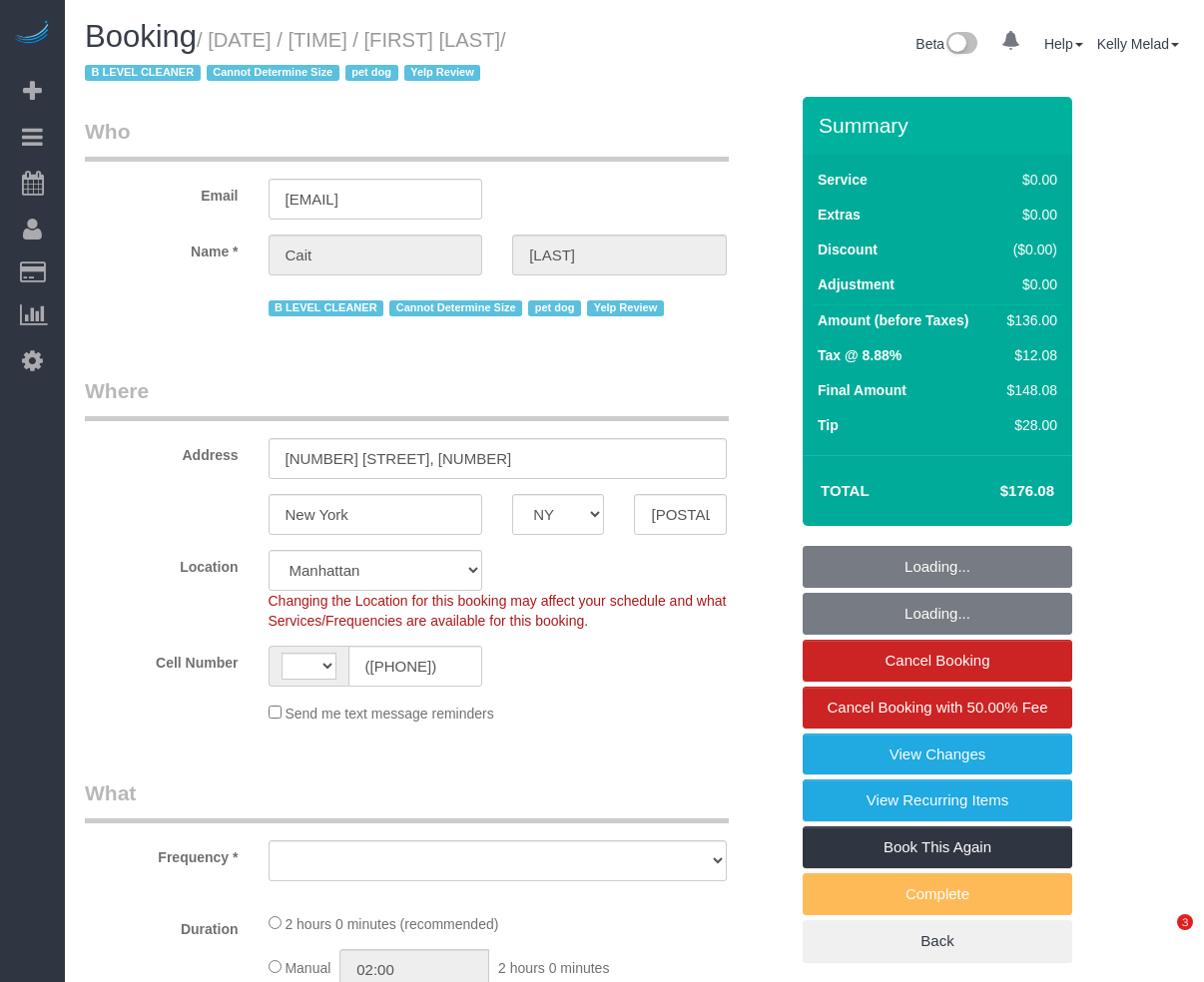 scroll, scrollTop: 0, scrollLeft: 0, axis: both 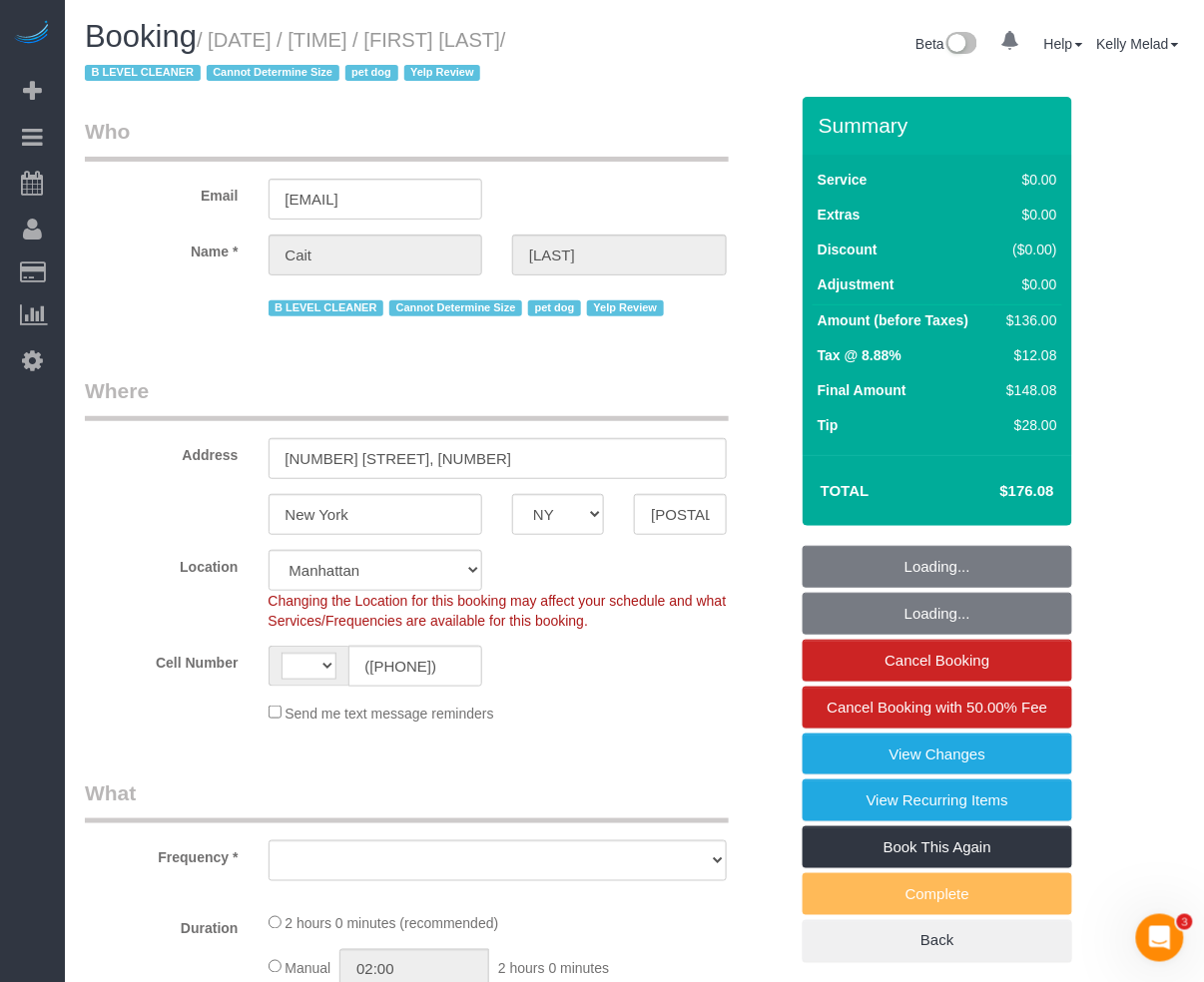 select on "string:US" 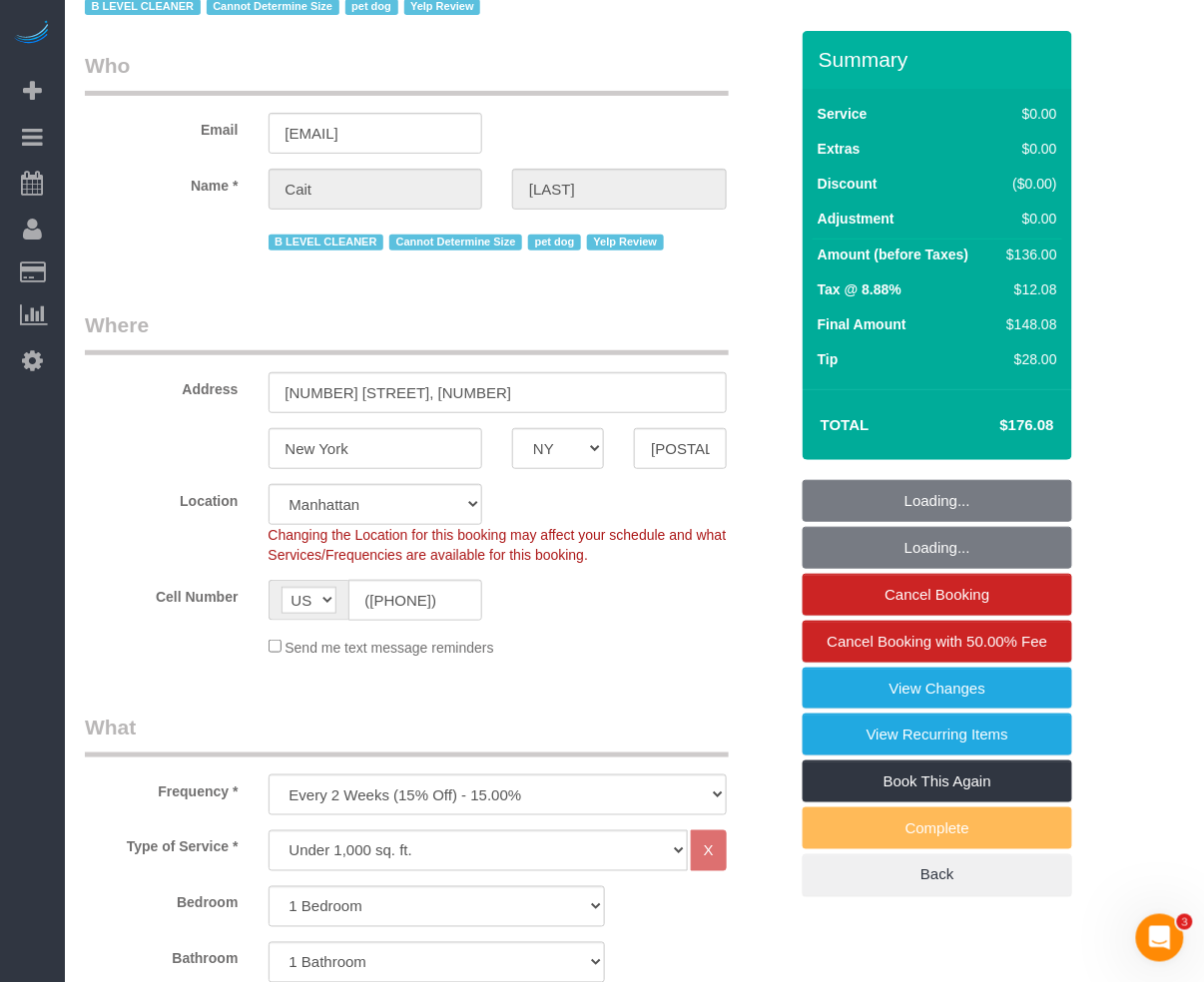 scroll, scrollTop: 133, scrollLeft: 0, axis: vertical 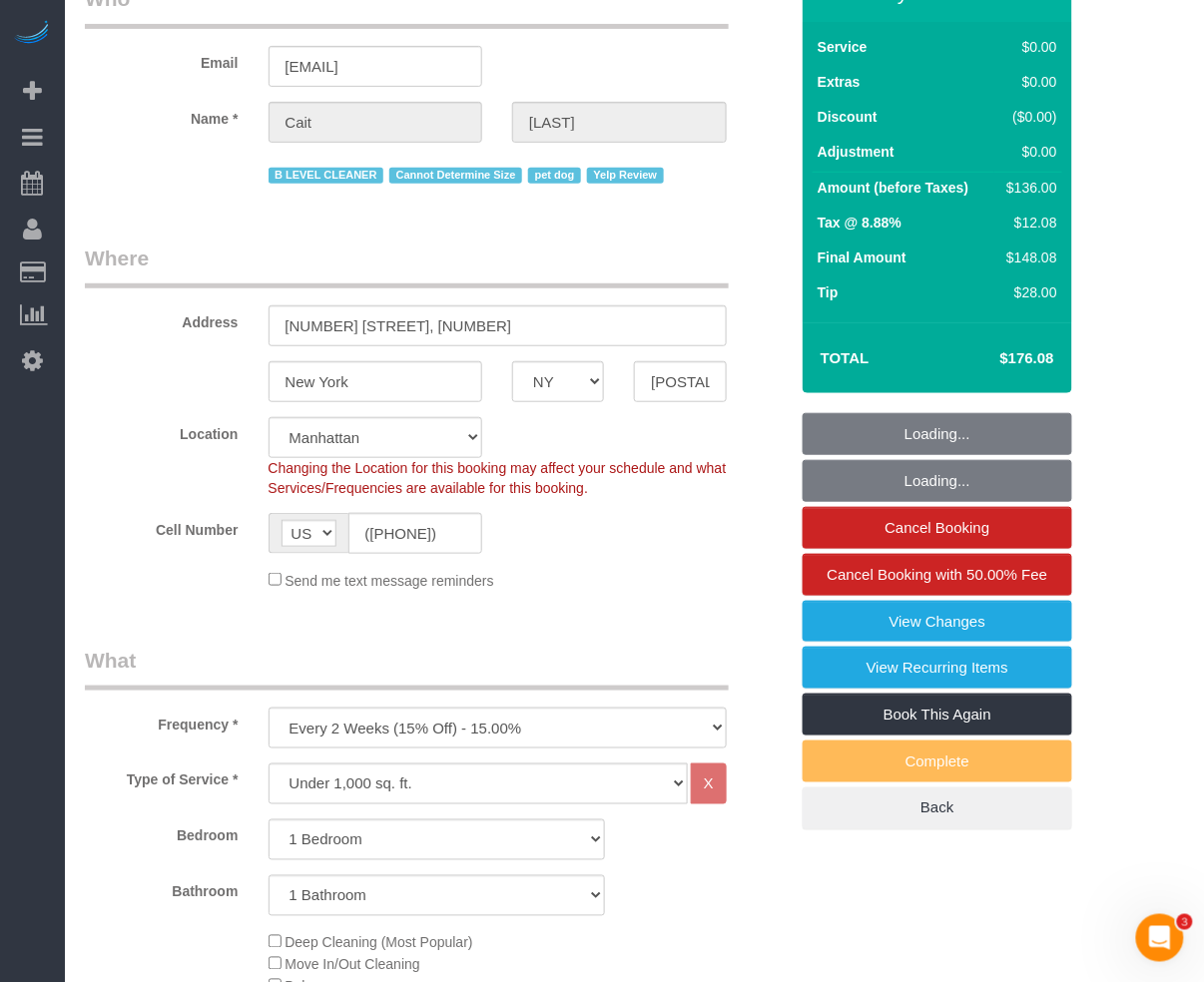 select on "object:1518" 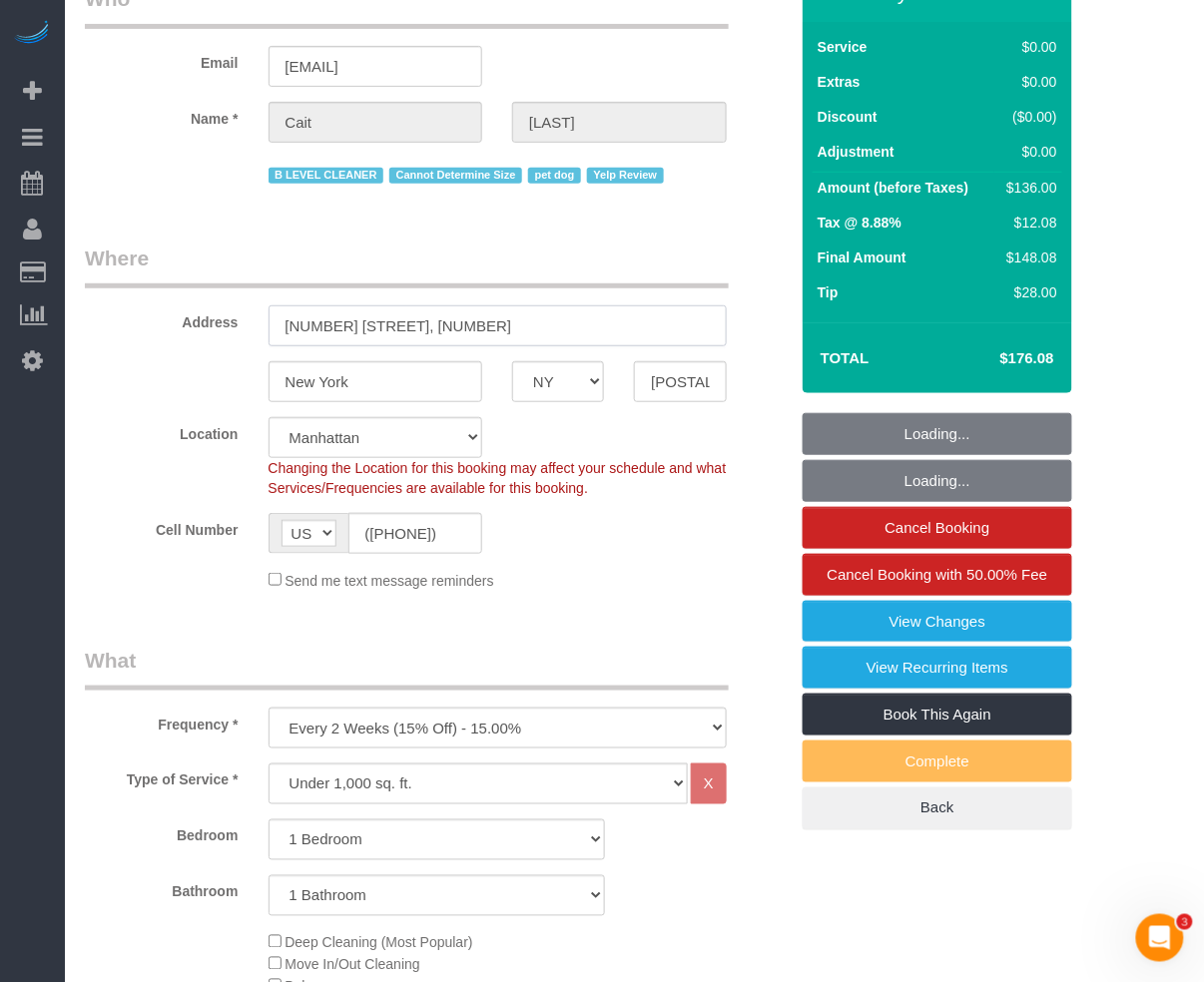 drag, startPoint x: 457, startPoint y: 332, endPoint x: 253, endPoint y: 328, distance: 204.03921 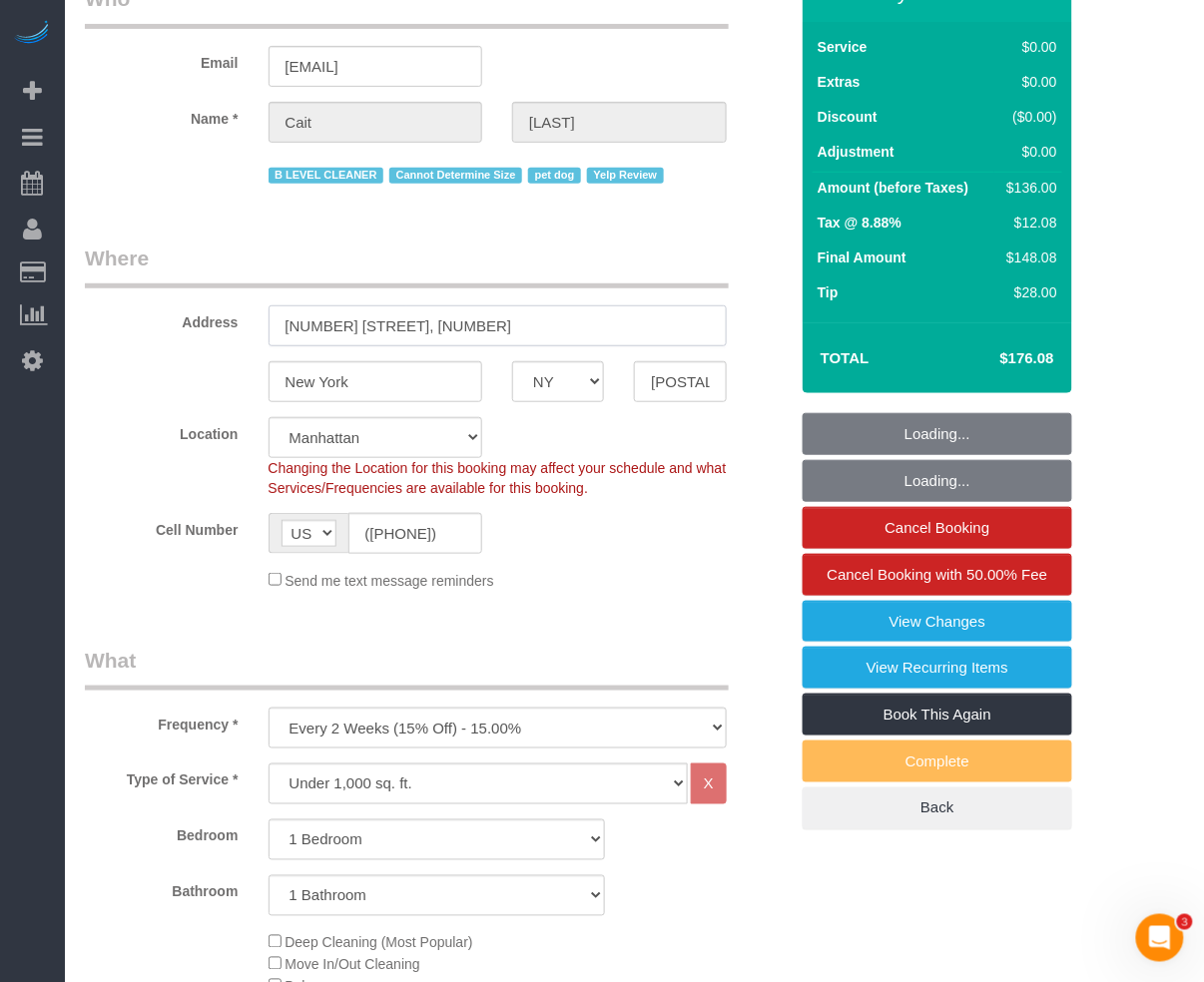 click on "101 West 79th St., 8A" at bounding box center [497, 325] 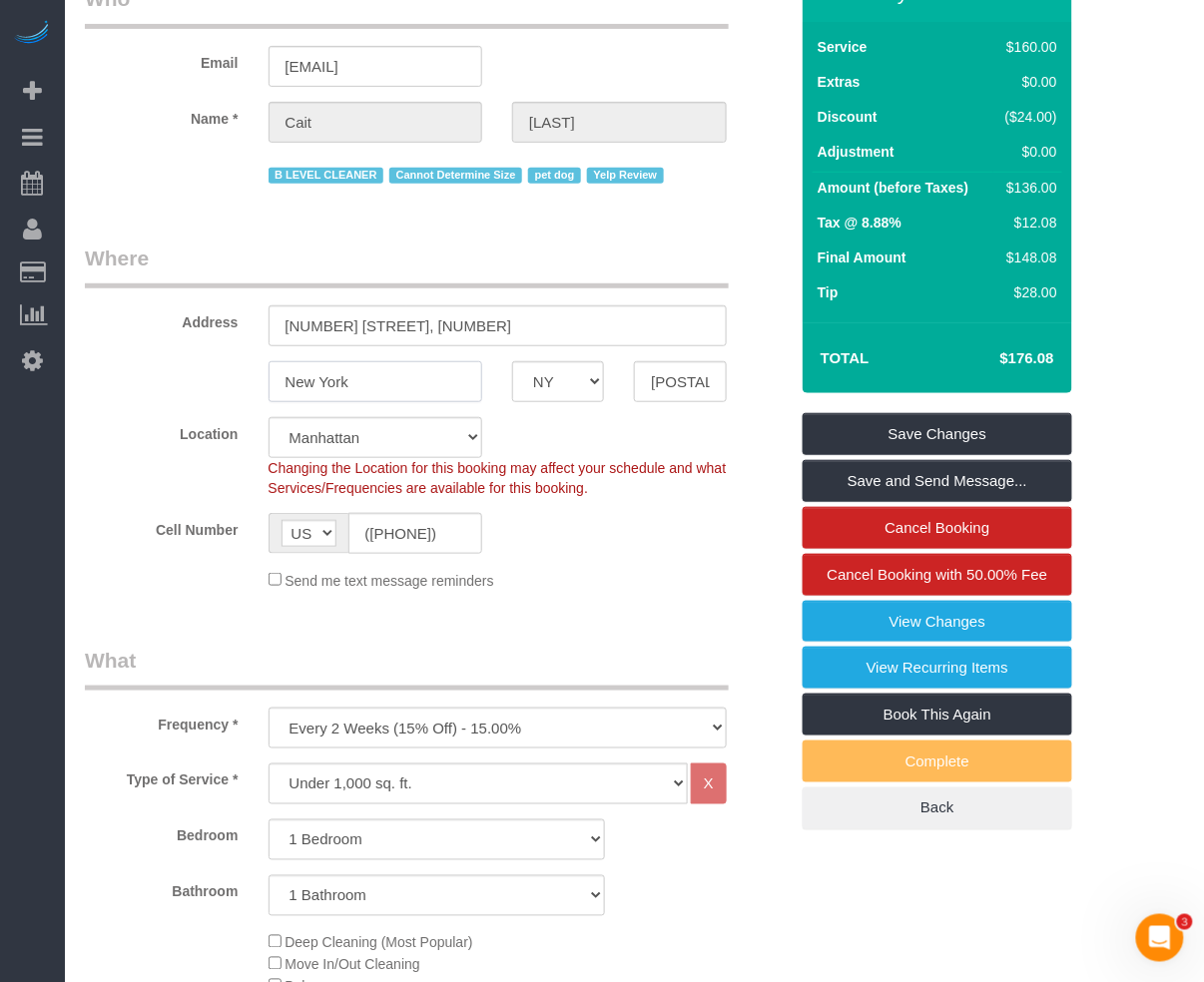 drag, startPoint x: 371, startPoint y: 389, endPoint x: 294, endPoint y: 384, distance: 77.162167 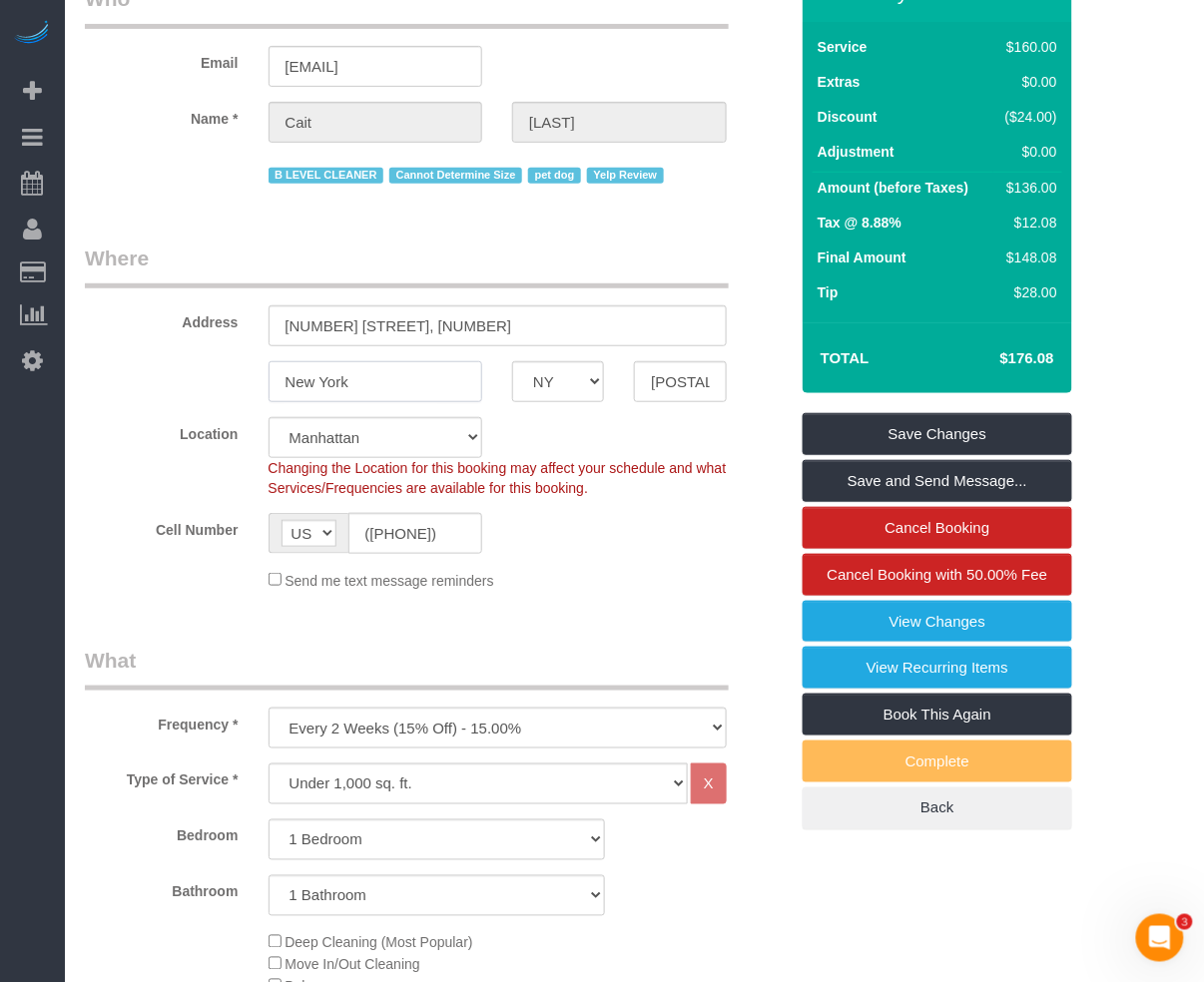 click on "New York" at bounding box center [375, 381] 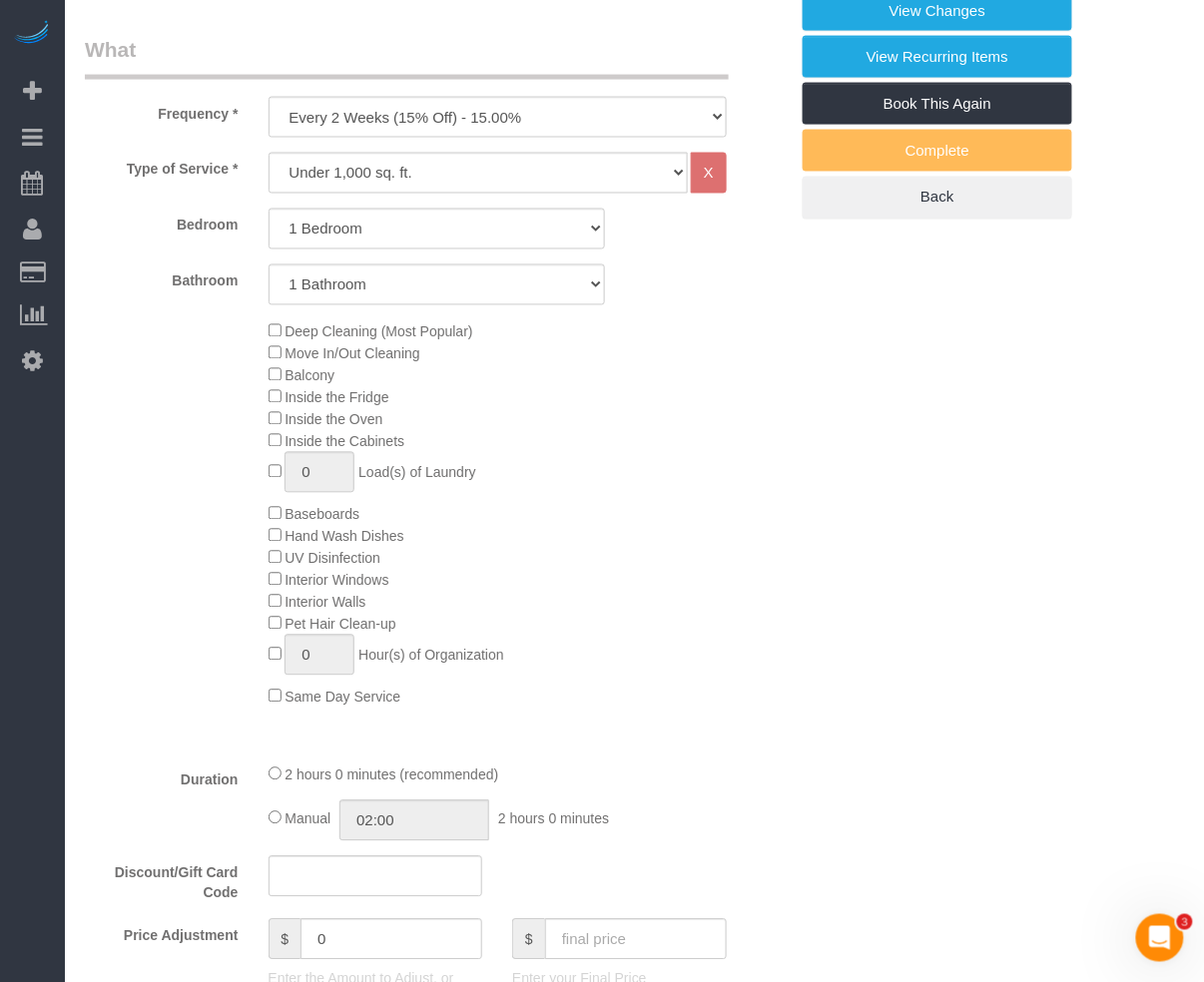 scroll, scrollTop: 931, scrollLeft: 0, axis: vertical 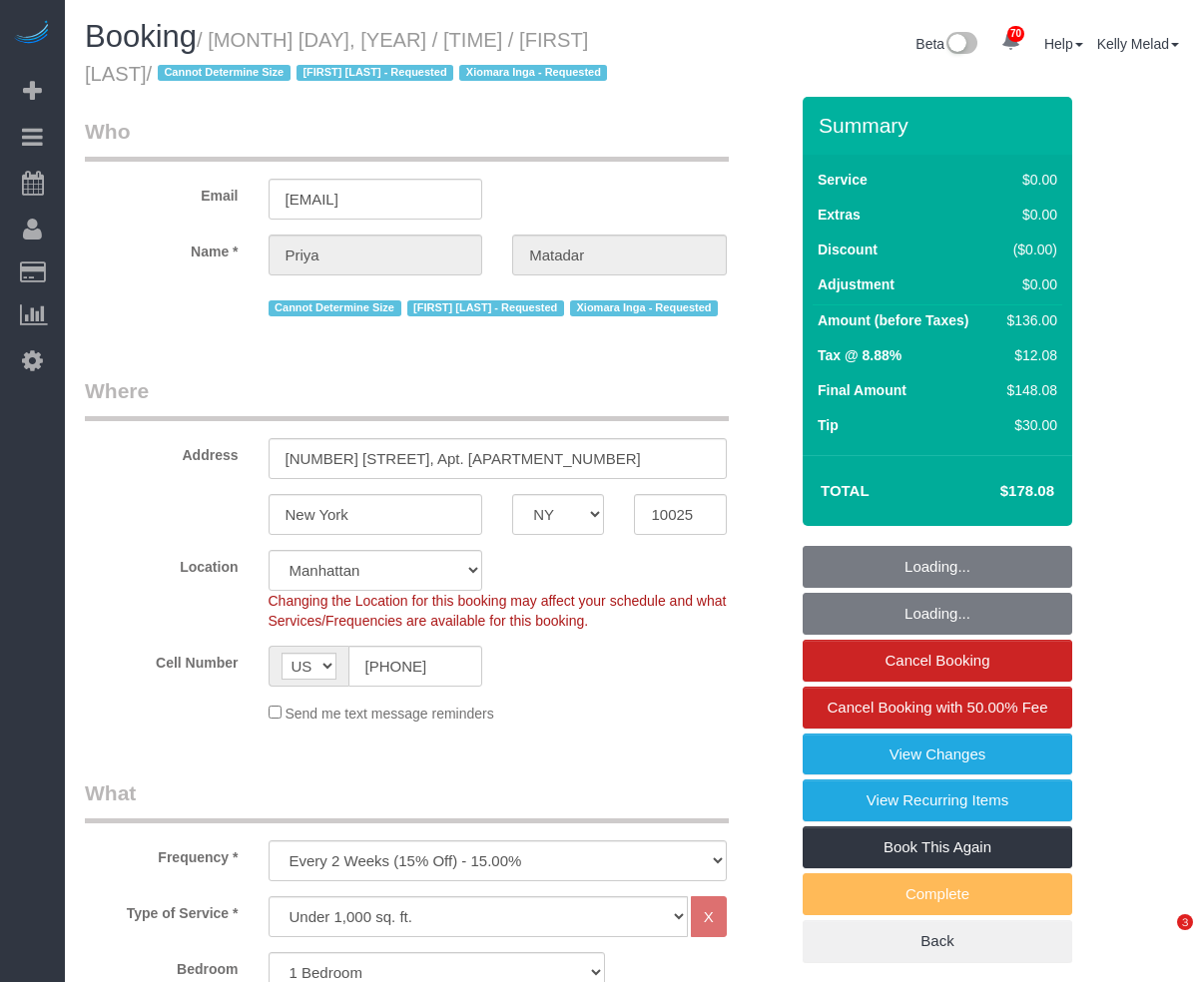 select on "NY" 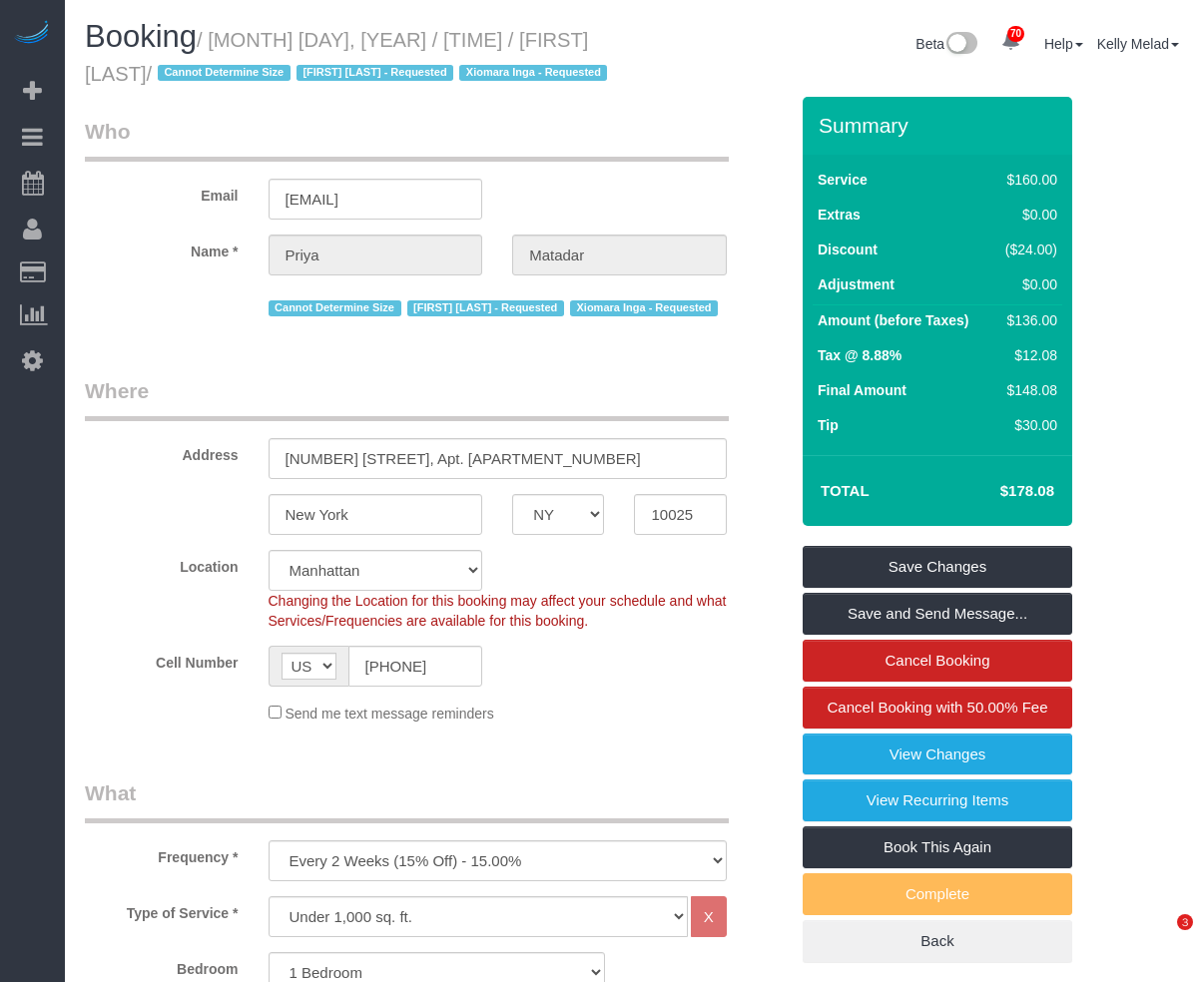 scroll, scrollTop: 0, scrollLeft: 0, axis: both 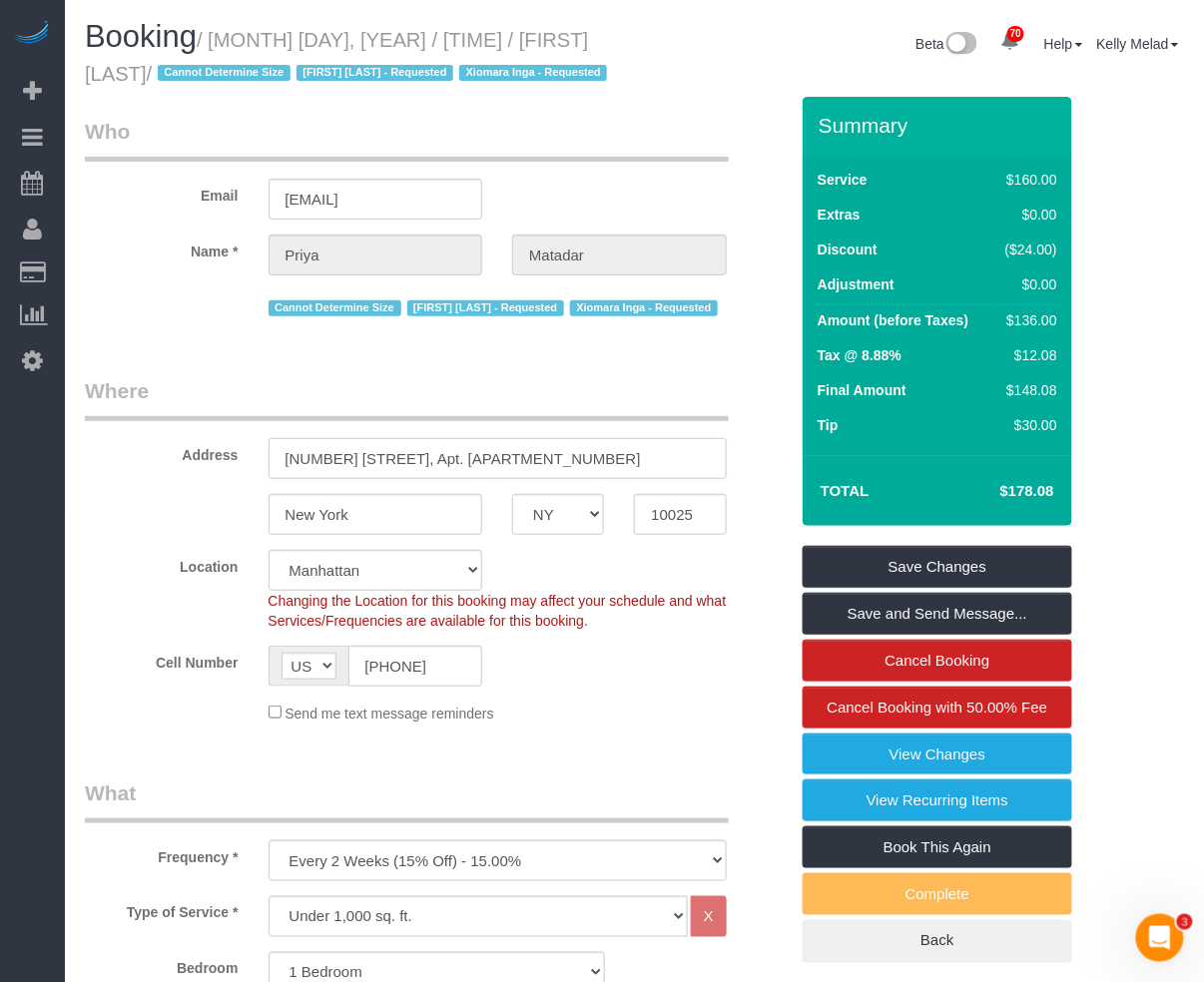 drag, startPoint x: 282, startPoint y: 479, endPoint x: 528, endPoint y: 481, distance: 246.0081 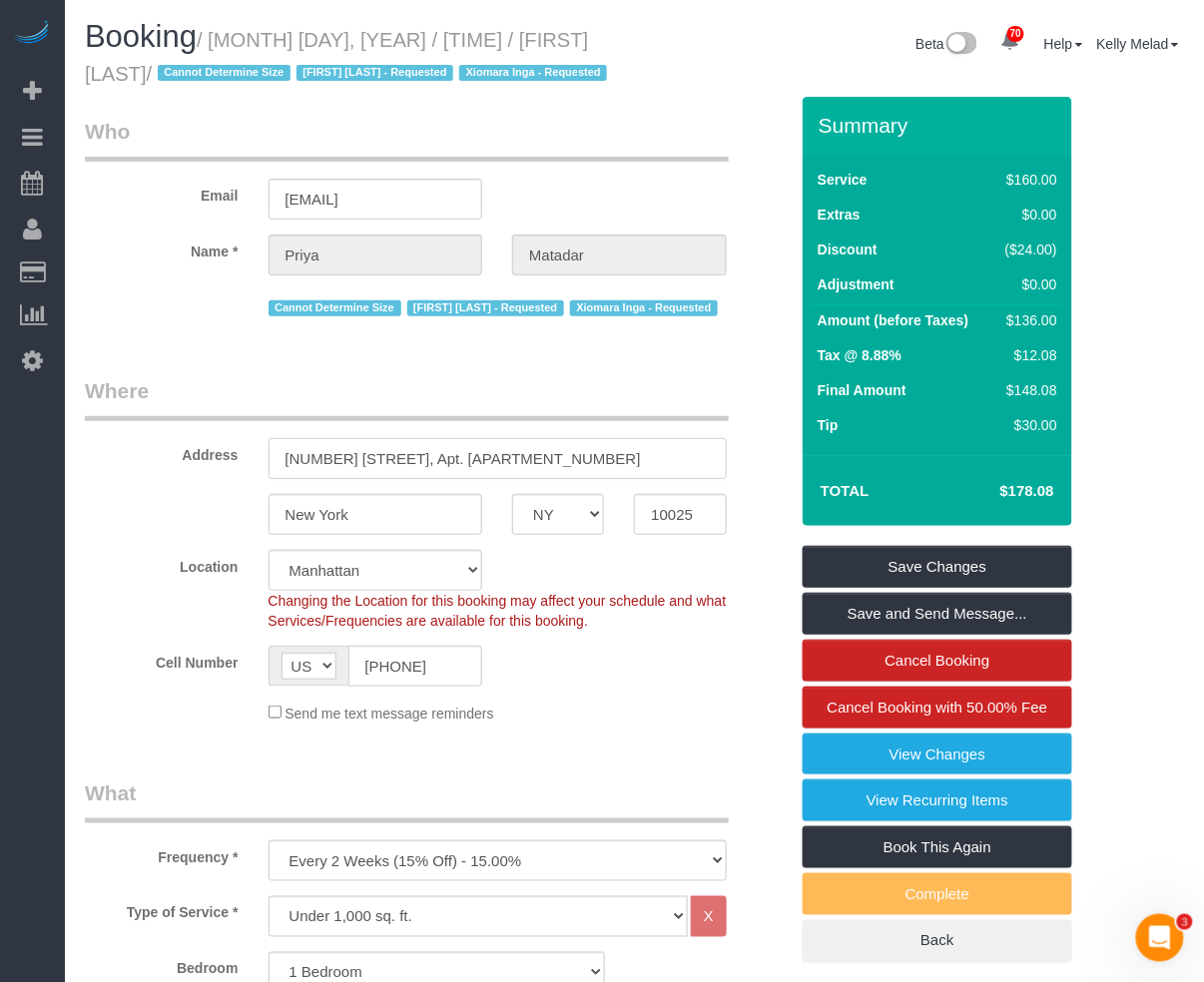 click on "255 West 94th Street, Apt. 15C" at bounding box center [497, 458] 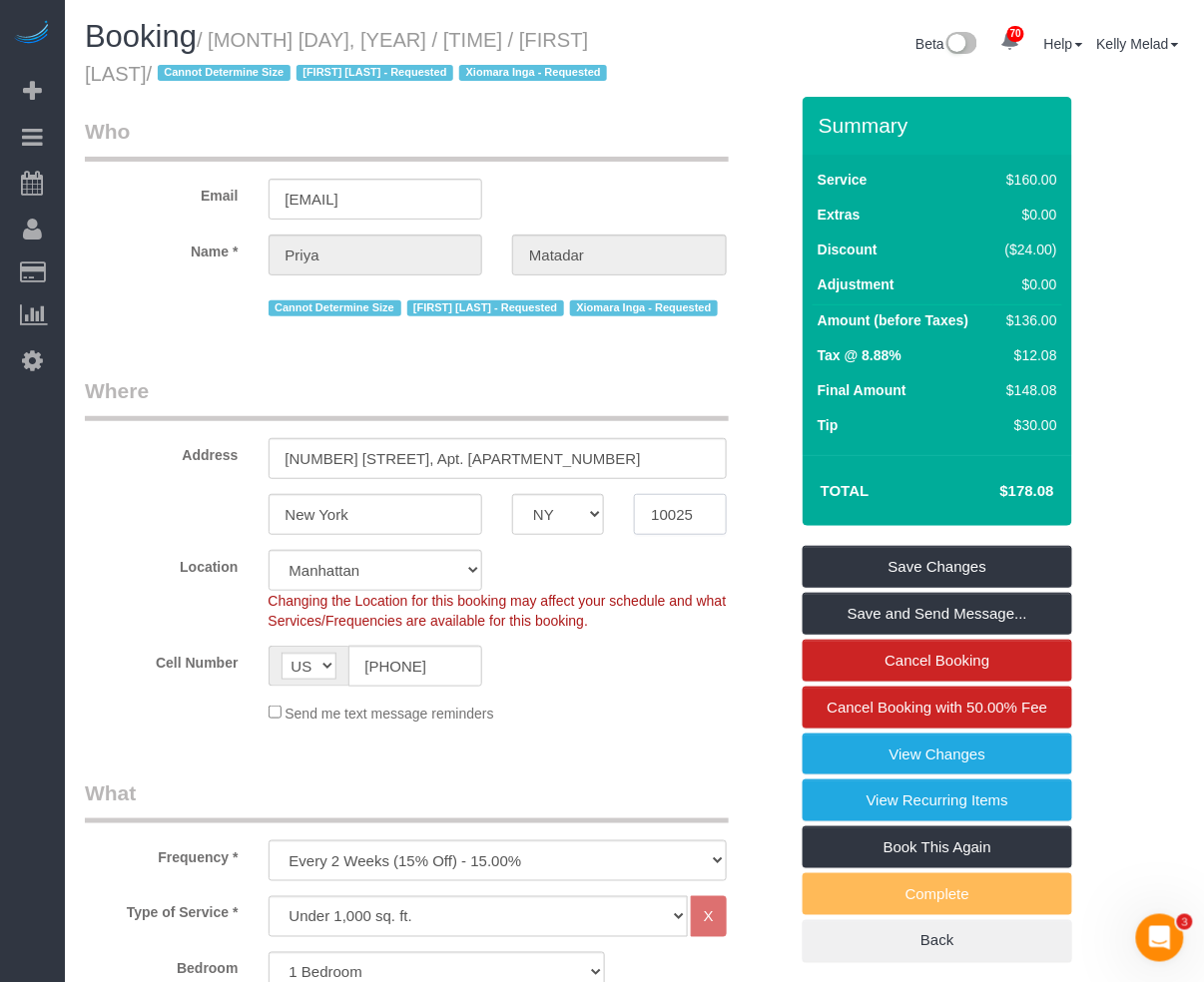 click on "10025" at bounding box center [680, 514] 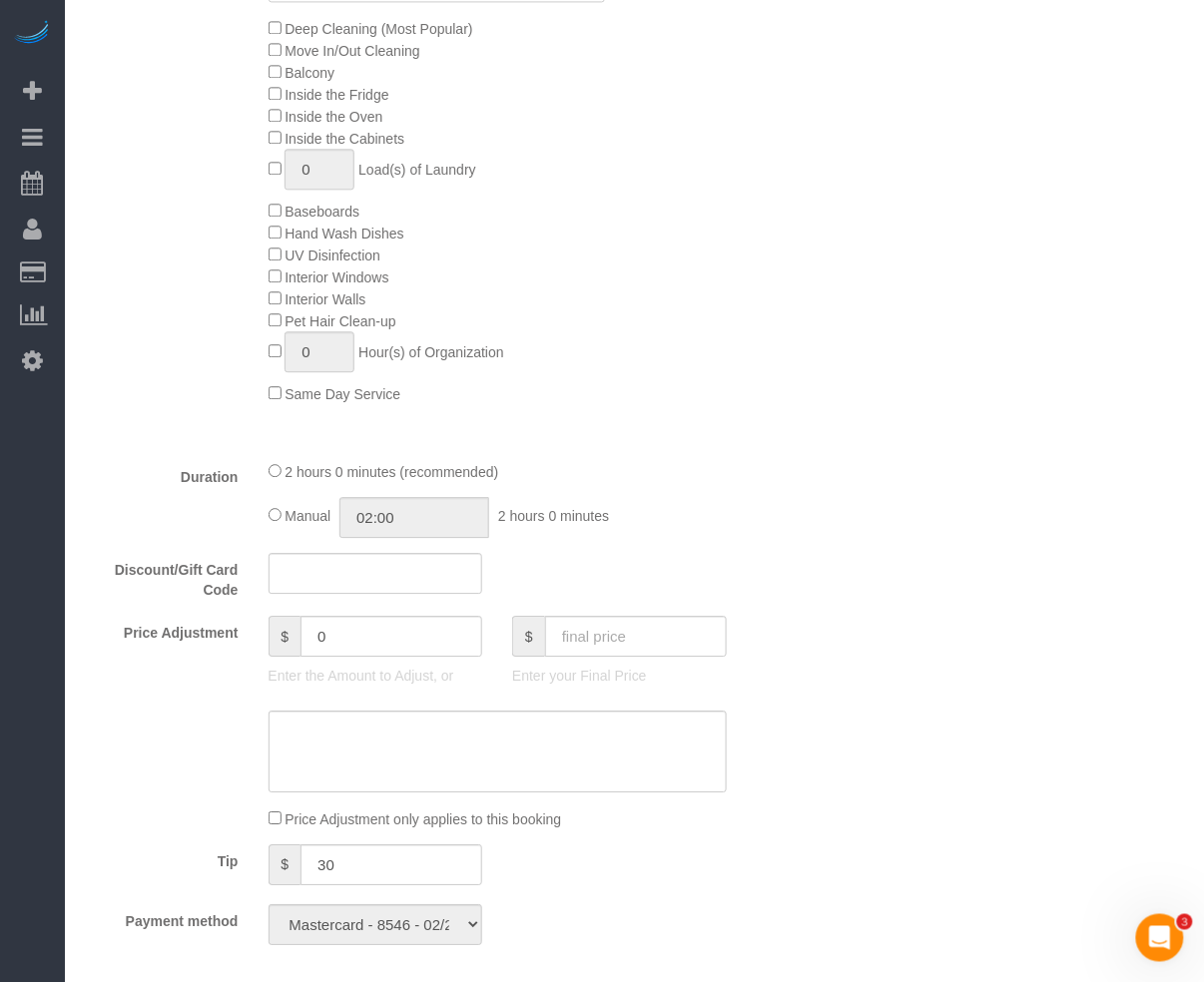 scroll, scrollTop: 1064, scrollLeft: 0, axis: vertical 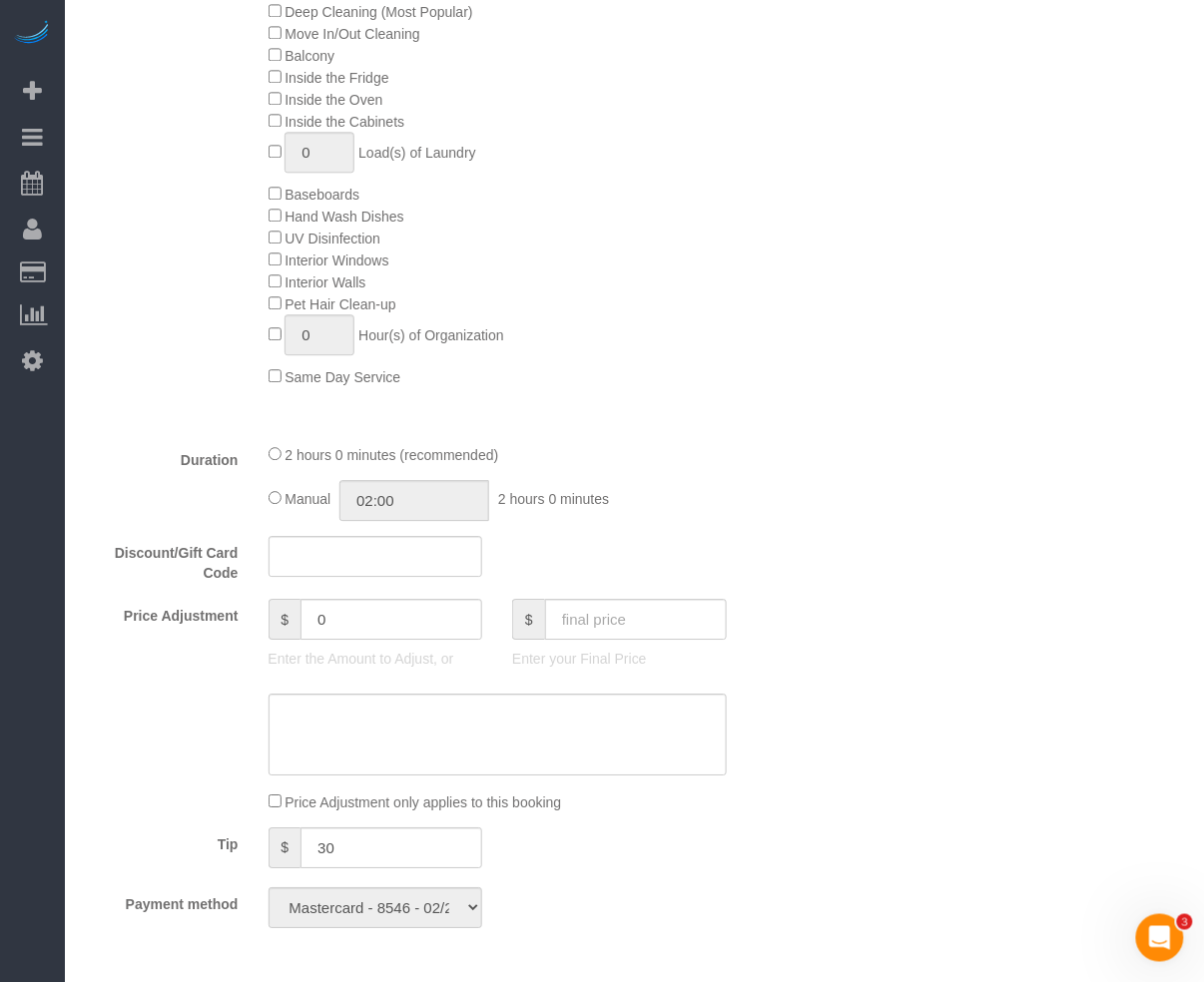 click on "Tip
$
30" 